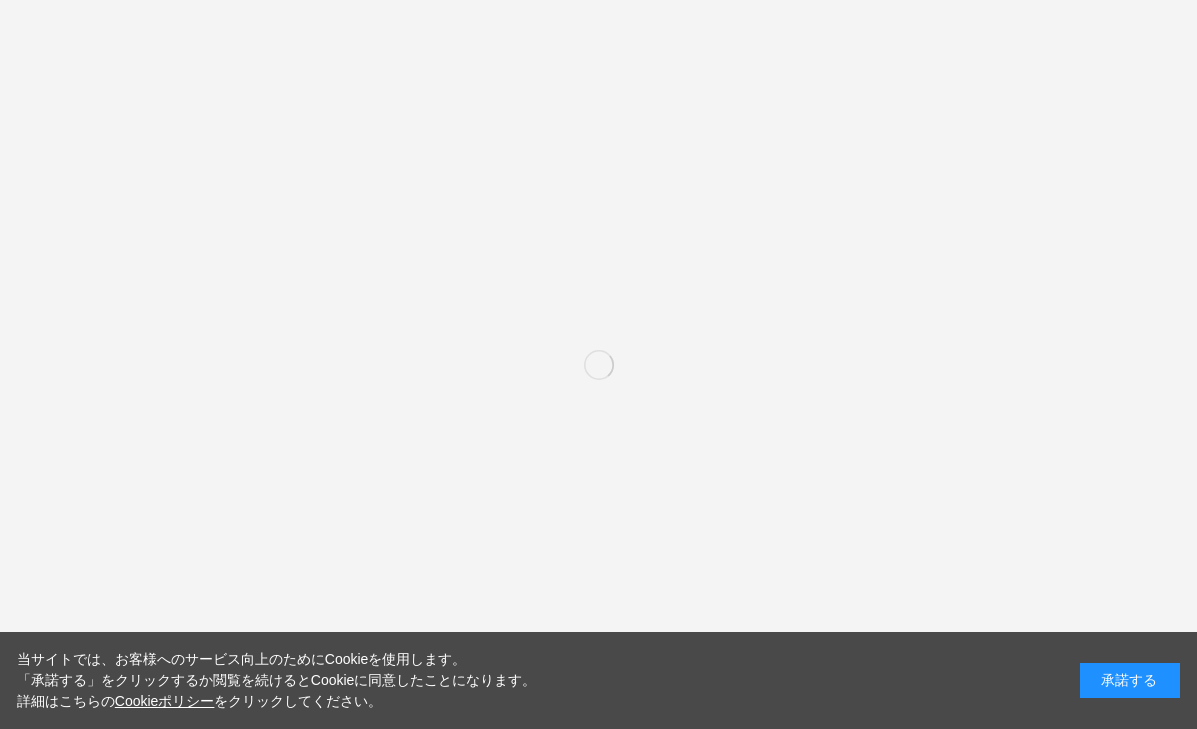 scroll, scrollTop: 0, scrollLeft: 0, axis: both 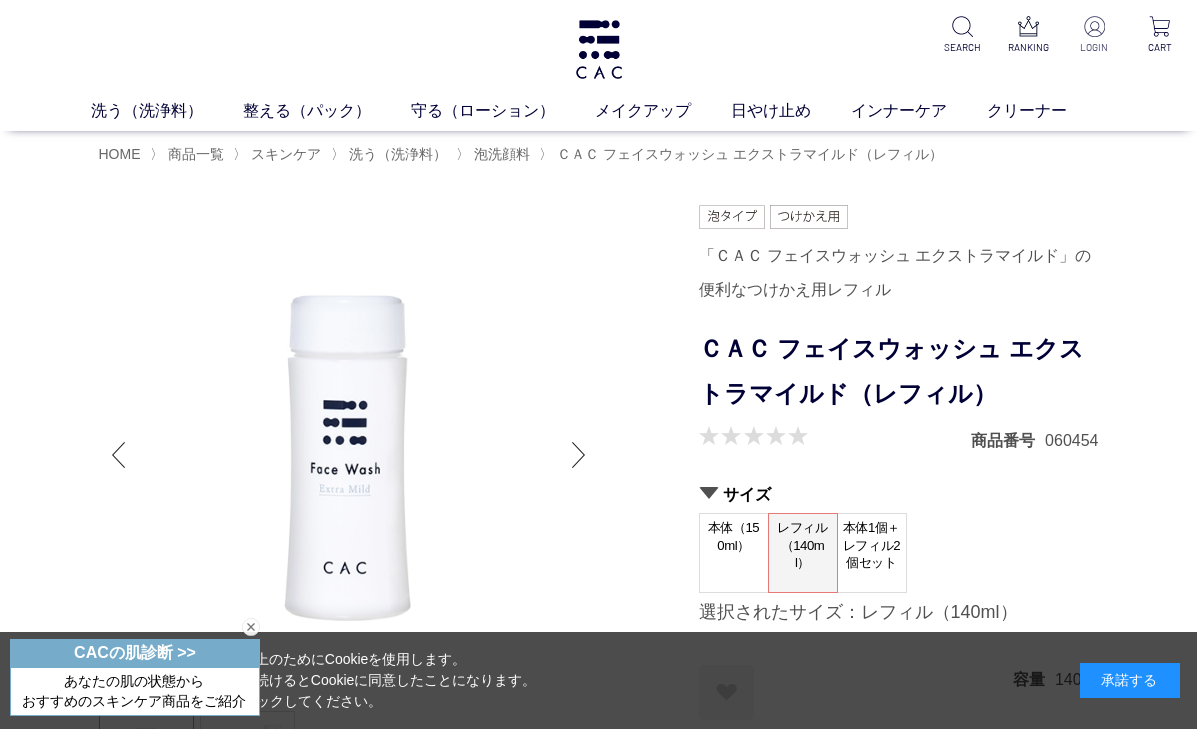 click at bounding box center [1094, 26] 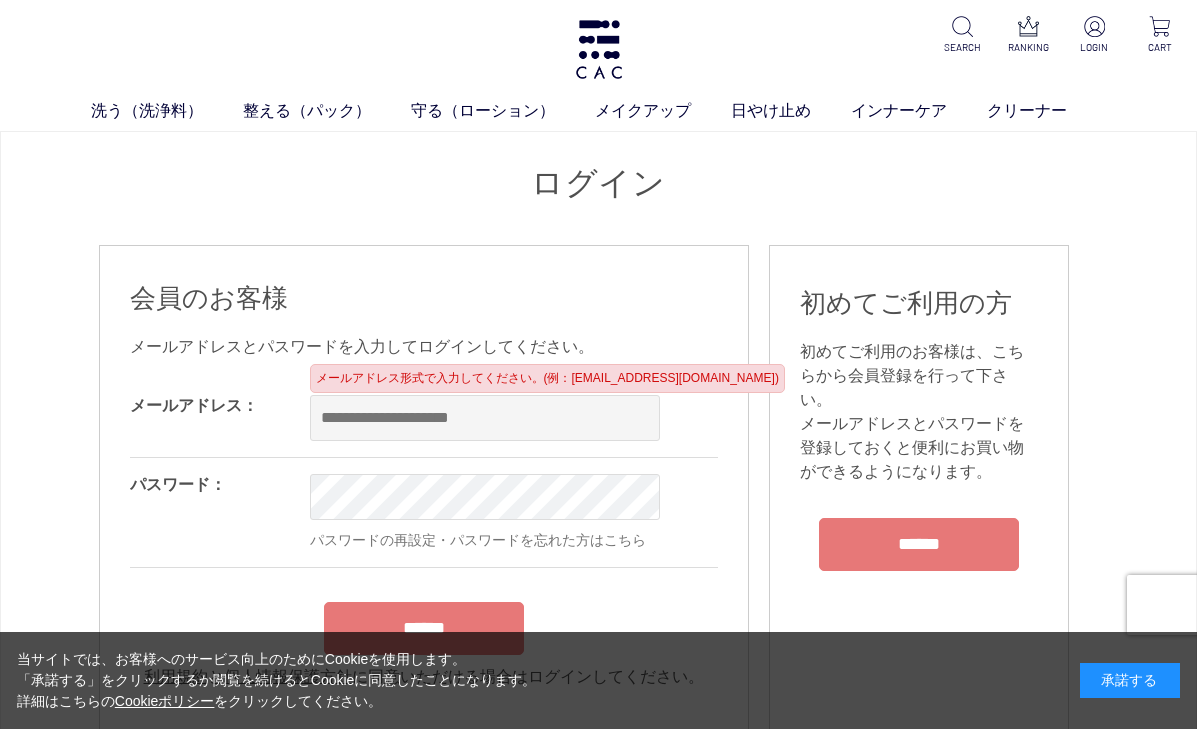 scroll, scrollTop: 0, scrollLeft: 0, axis: both 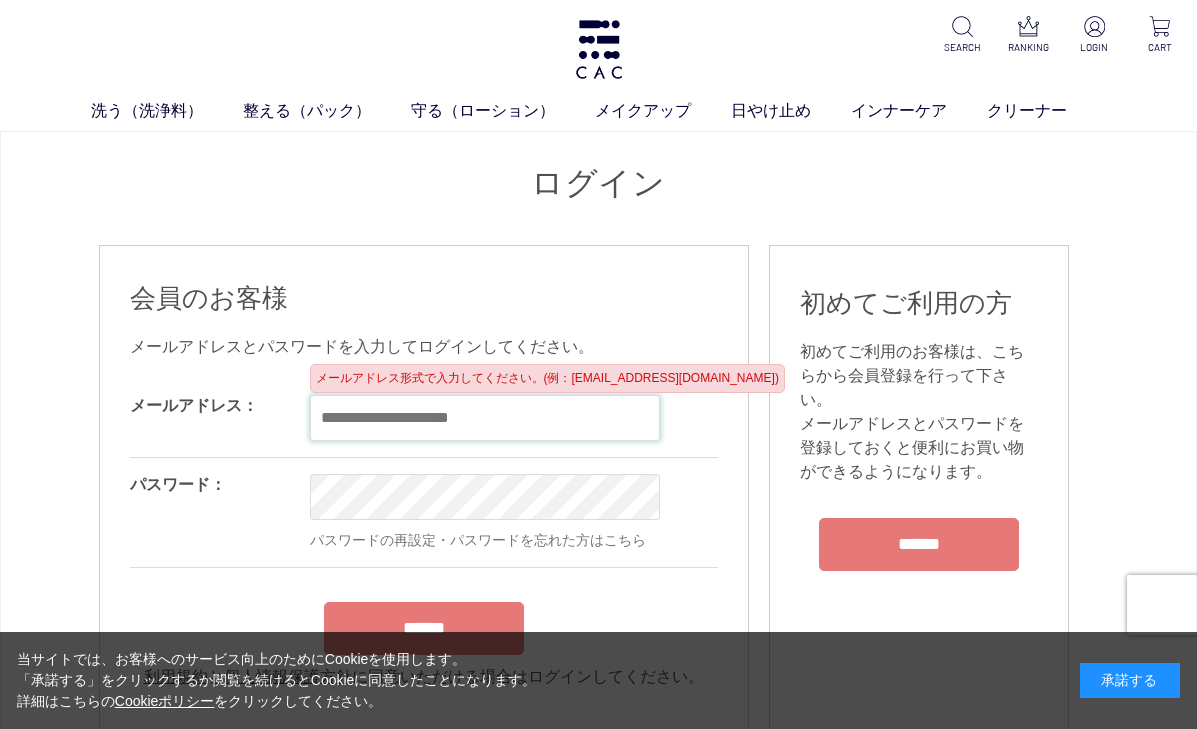 type on "**********" 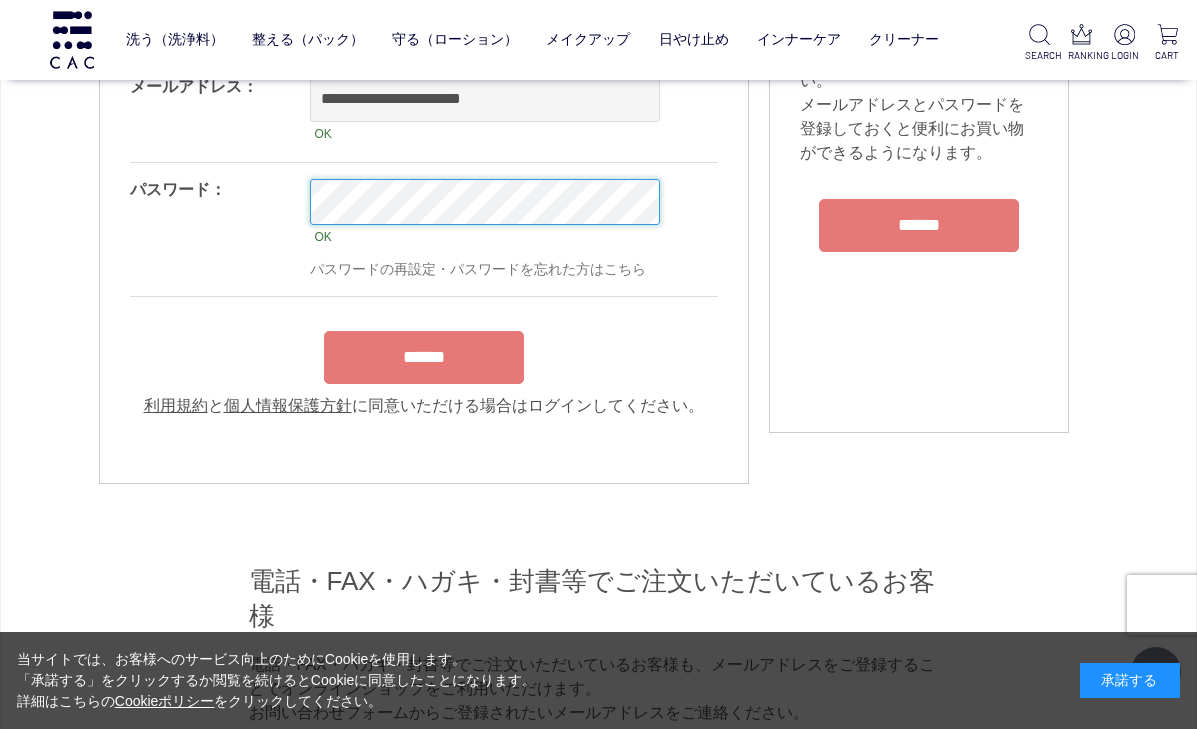 scroll, scrollTop: 366, scrollLeft: 0, axis: vertical 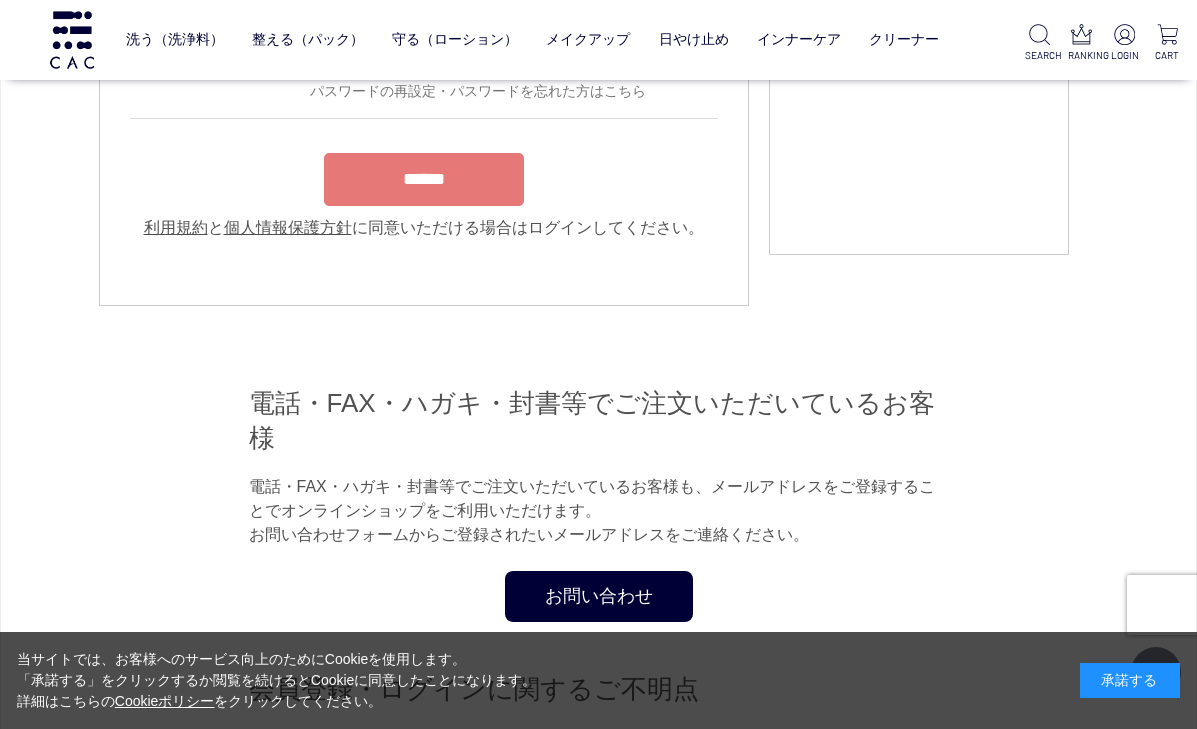 click on "******" at bounding box center (424, 179) 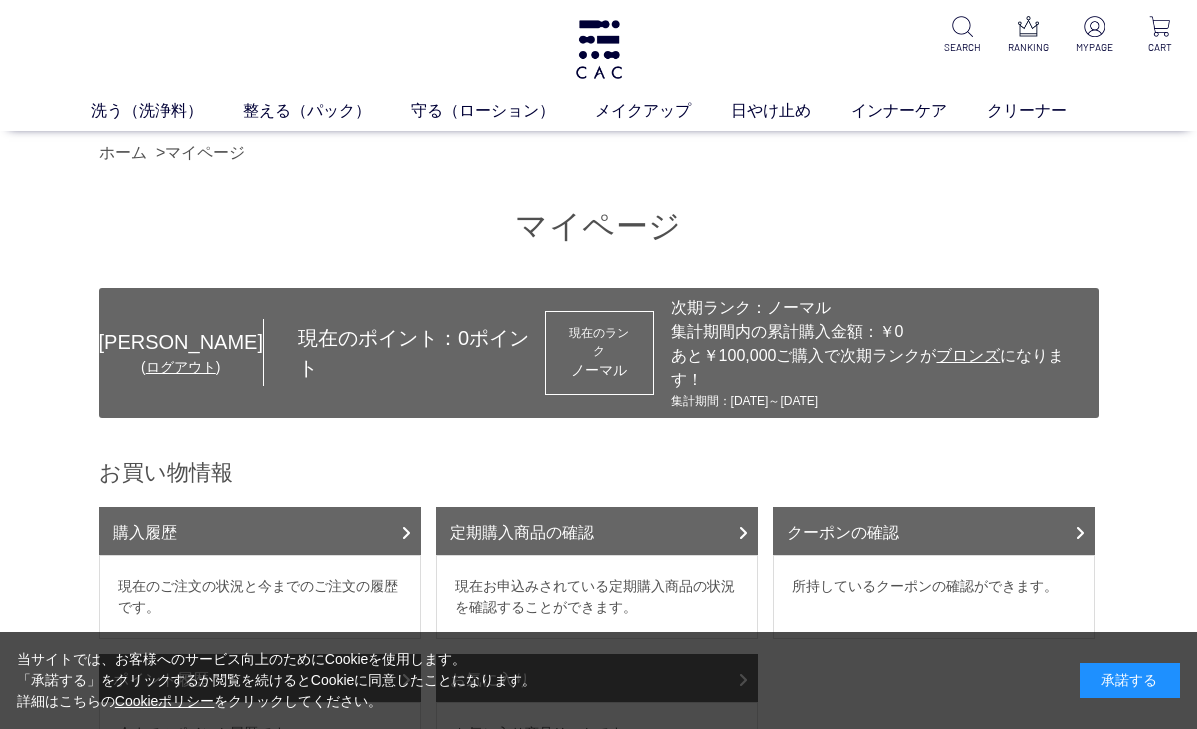 scroll, scrollTop: 0, scrollLeft: 0, axis: both 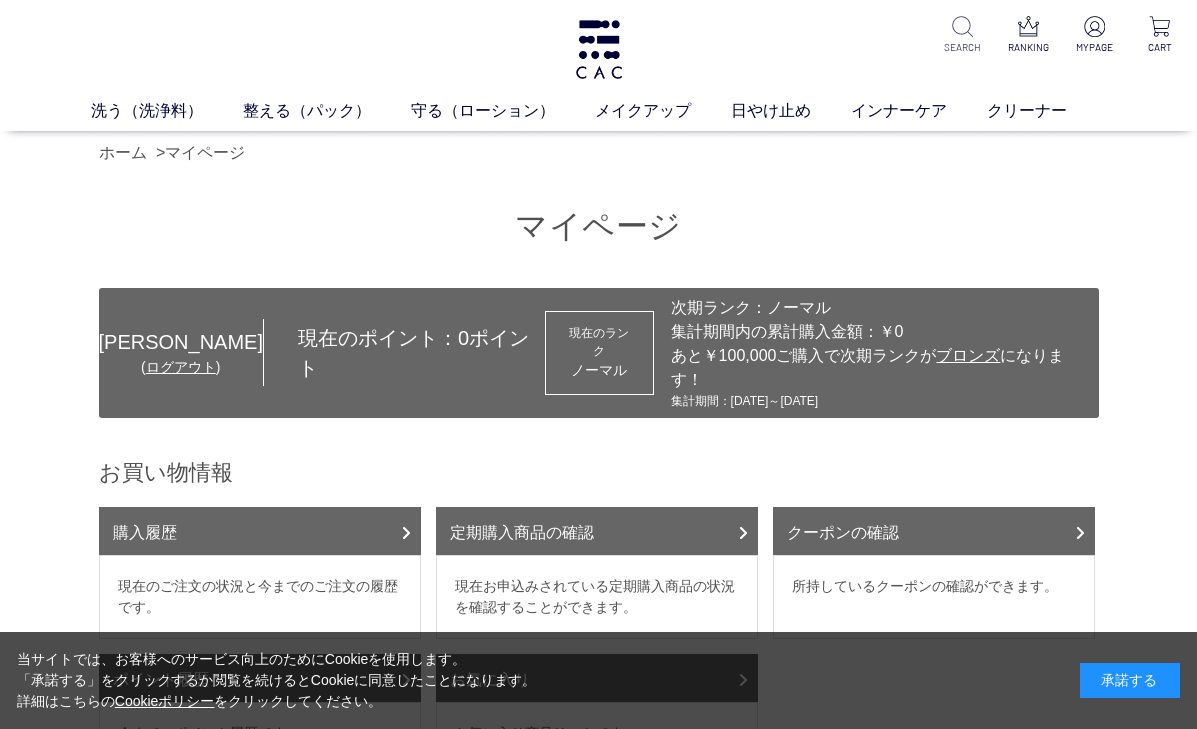 click at bounding box center [962, 26] 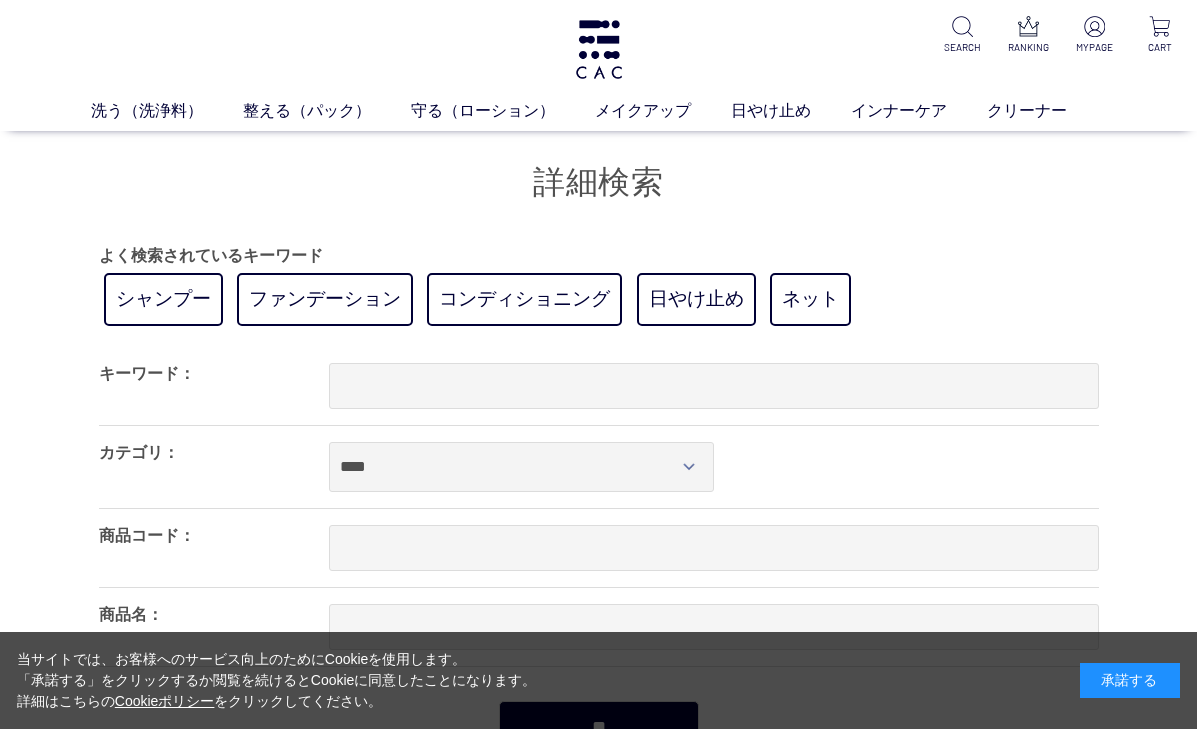 scroll, scrollTop: 0, scrollLeft: 0, axis: both 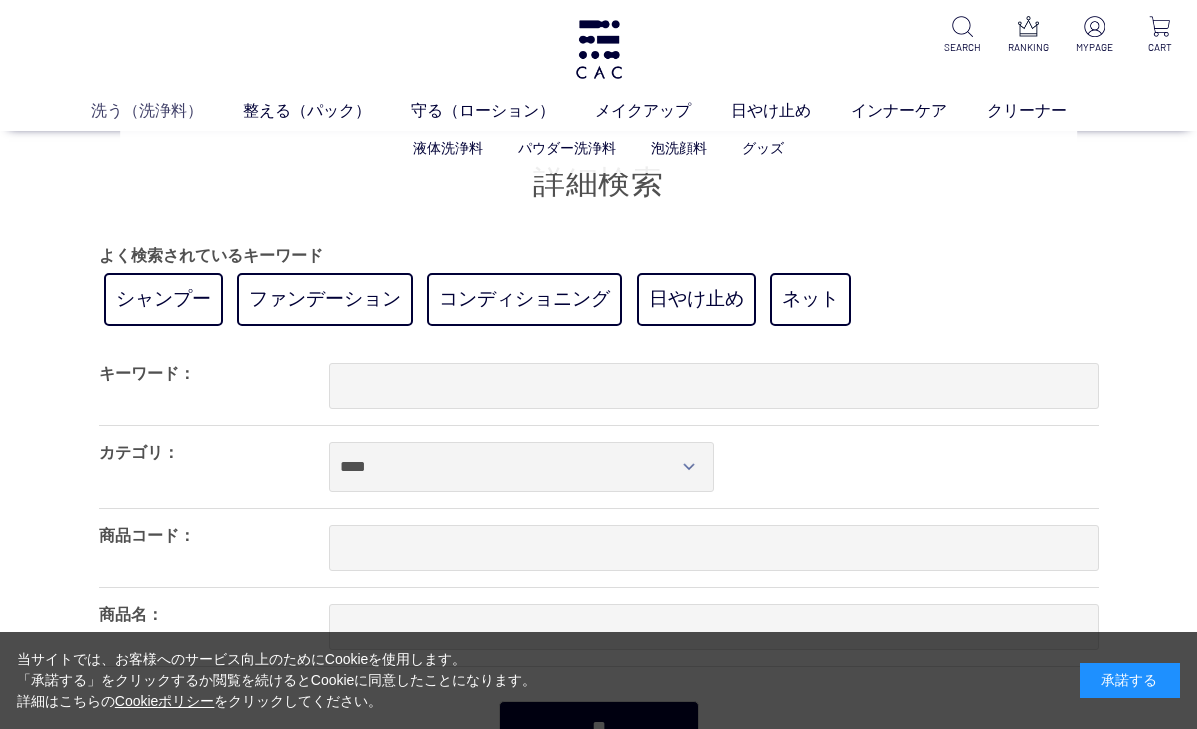 click on "洗う（洗浄料）" at bounding box center (167, 111) 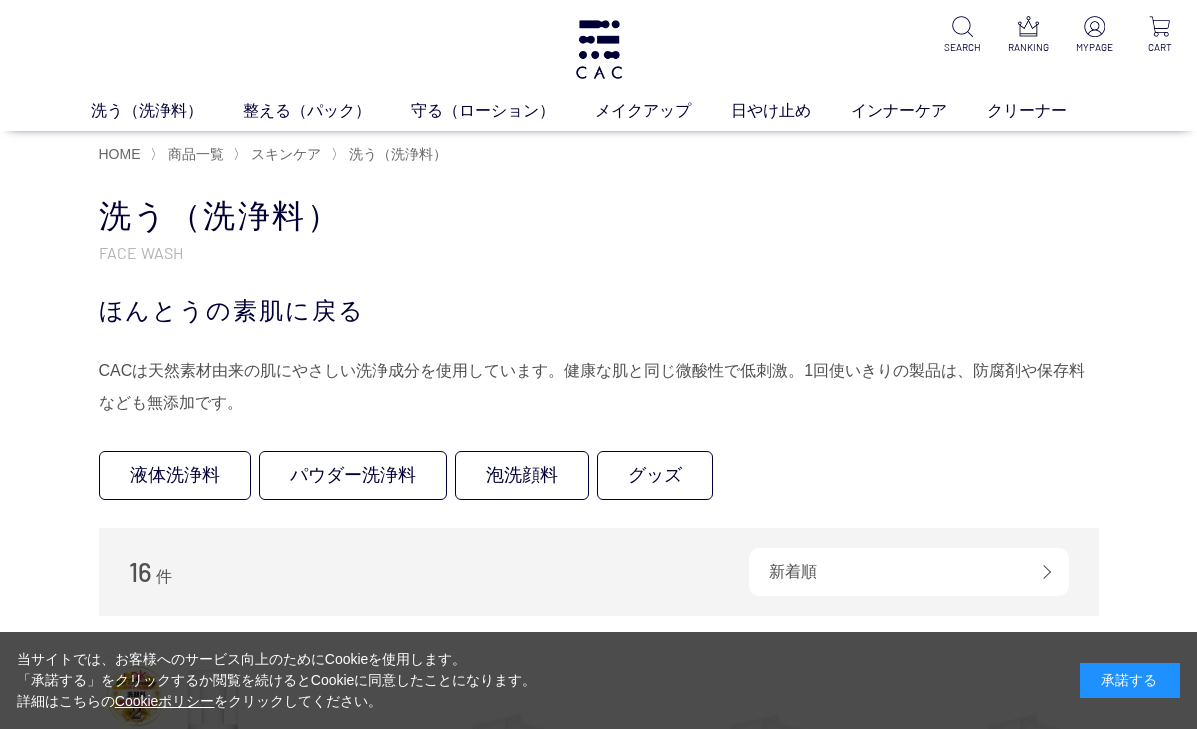scroll, scrollTop: 0, scrollLeft: 0, axis: both 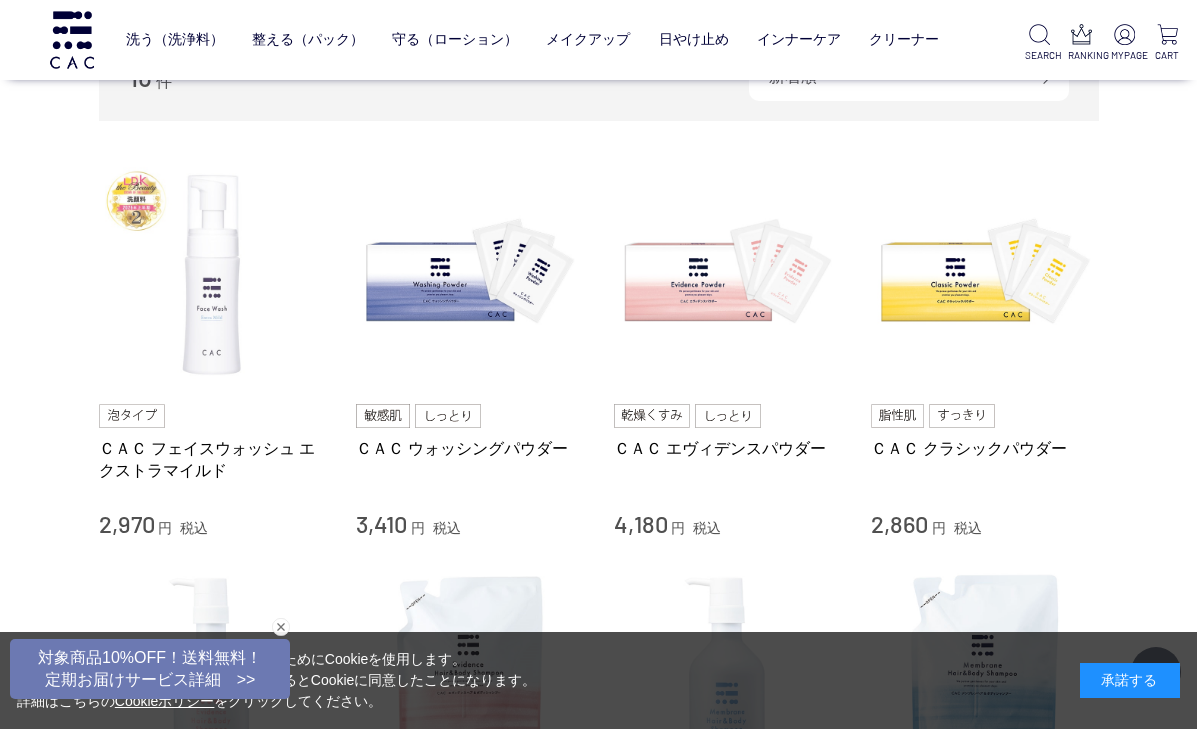 click at bounding box center [213, 275] 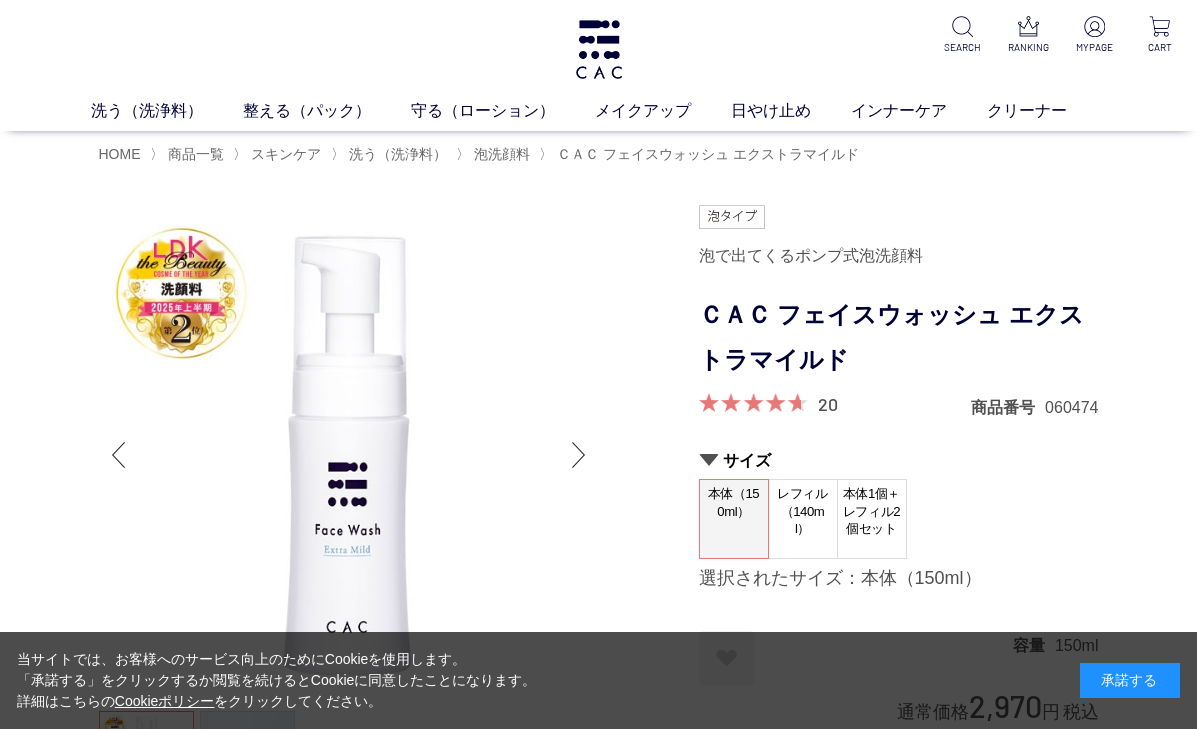 scroll, scrollTop: 0, scrollLeft: 0, axis: both 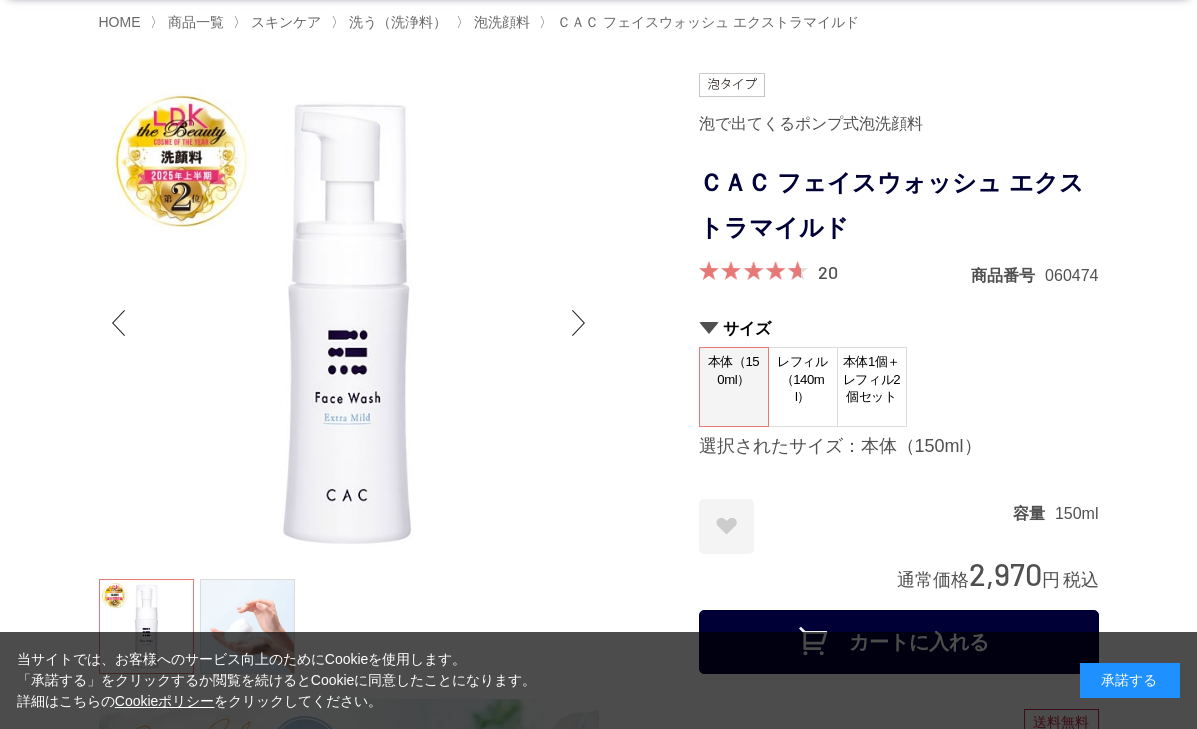 click on "レフィル（140ml）" at bounding box center [803, 379] 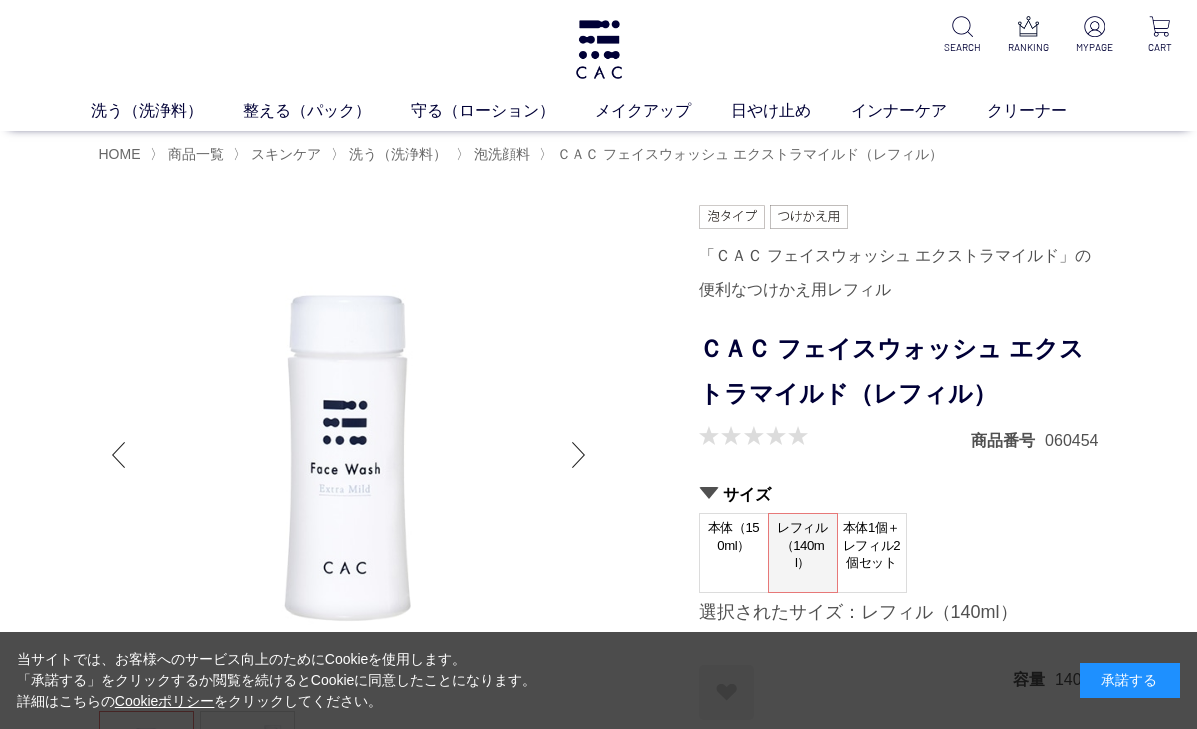 scroll, scrollTop: 0, scrollLeft: 0, axis: both 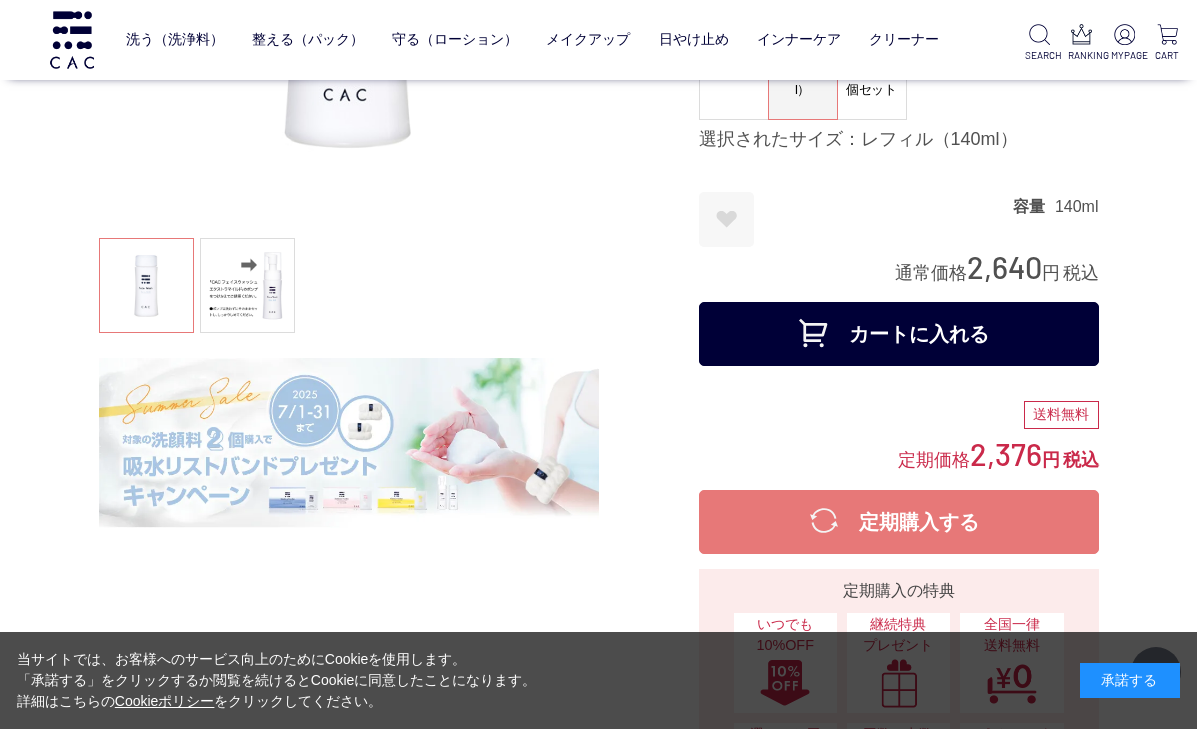 click on "お気に入りに登録する" at bounding box center [726, 219] 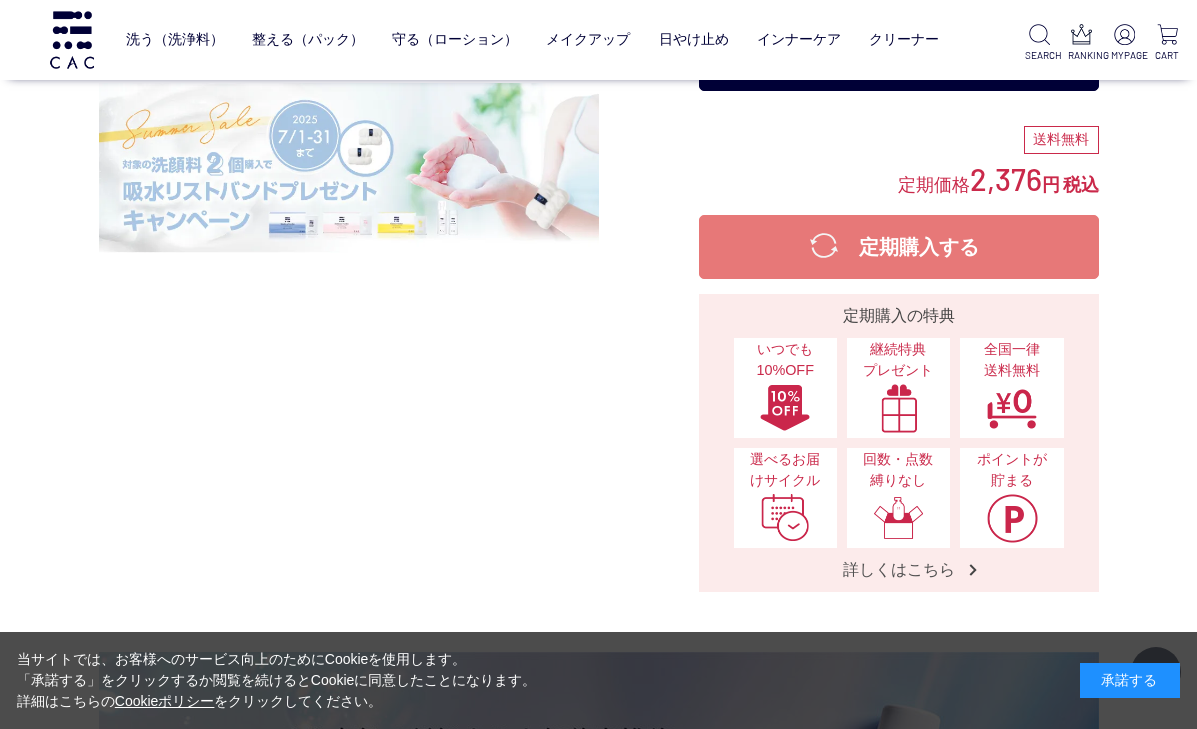 scroll, scrollTop: 652, scrollLeft: 0, axis: vertical 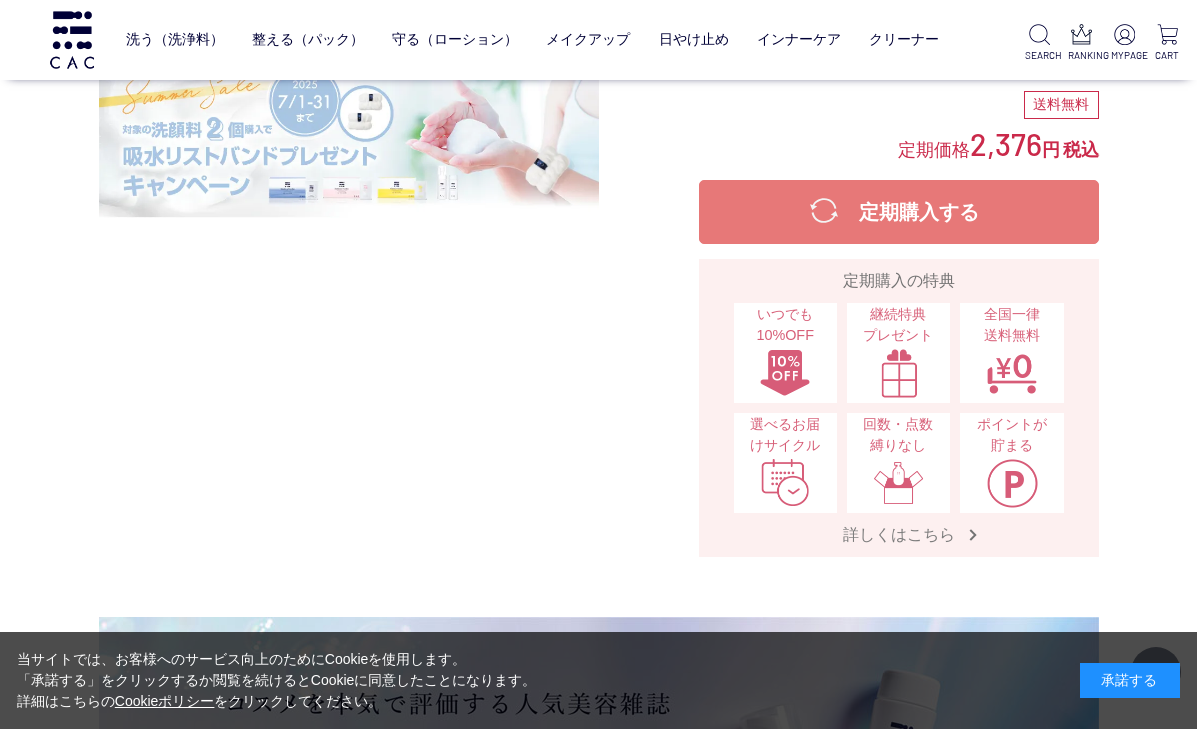 click on "詳しくはこちら" at bounding box center (899, 534) 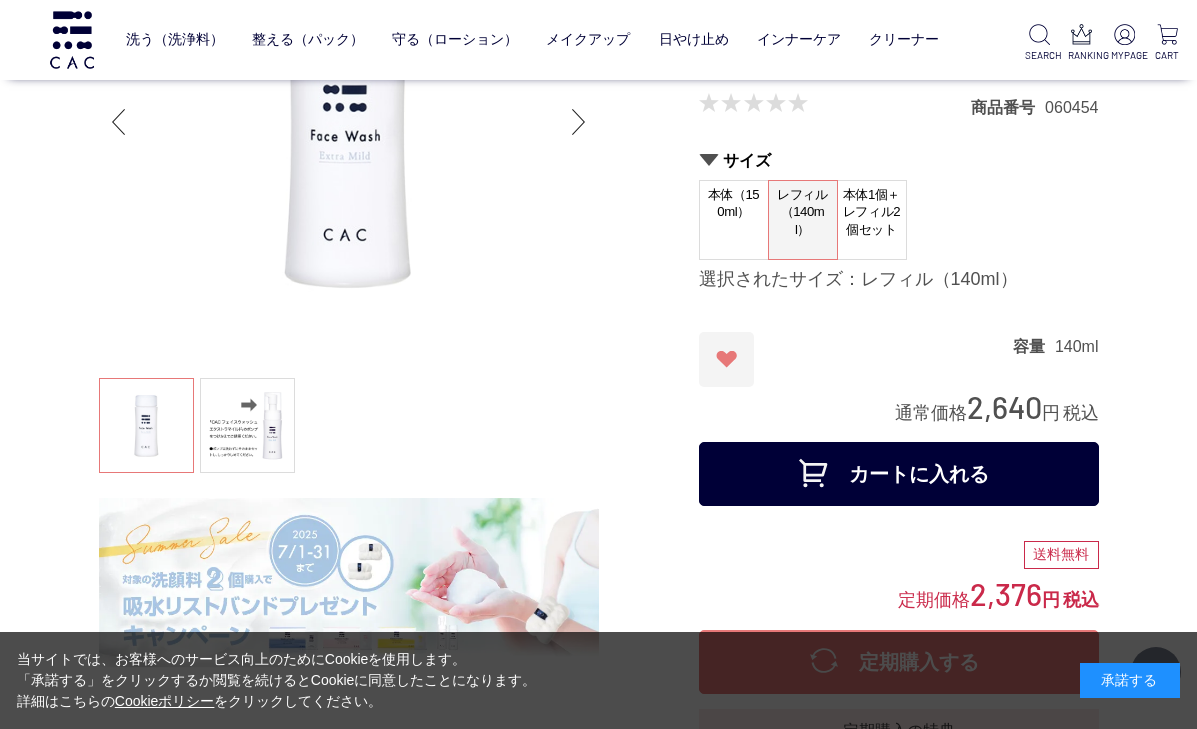 scroll, scrollTop: 207, scrollLeft: 0, axis: vertical 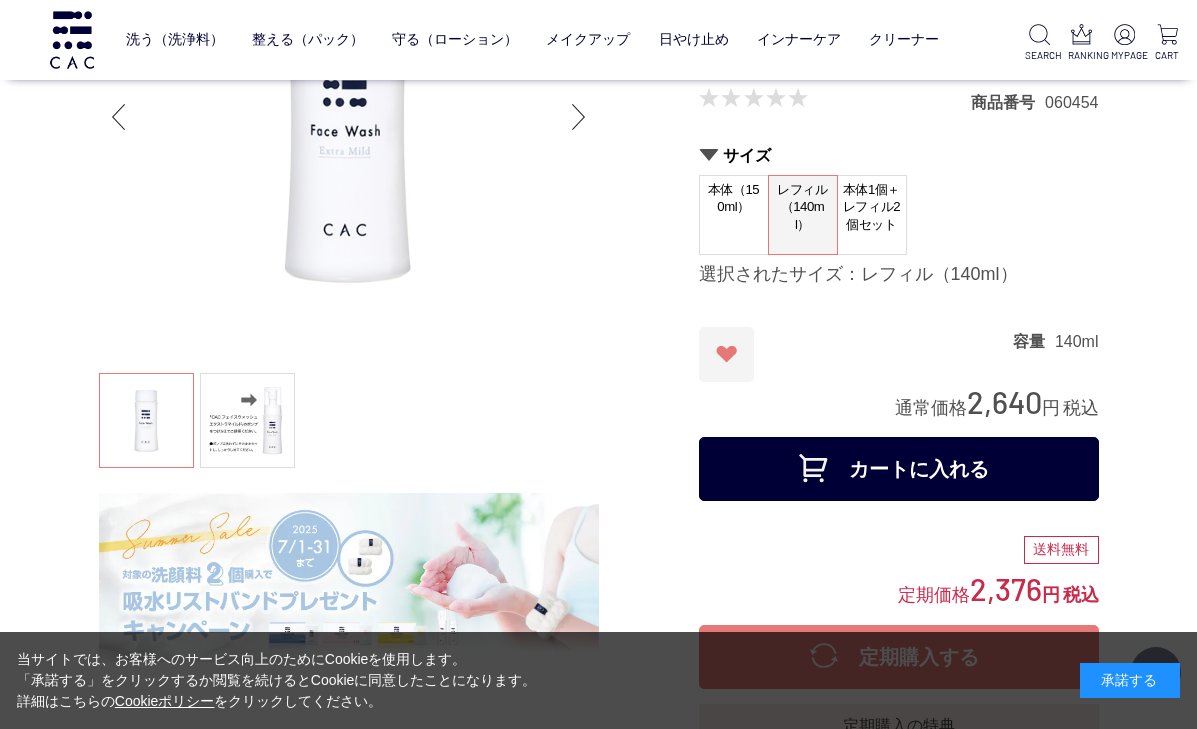 click on "カートに入れる" at bounding box center (899, 469) 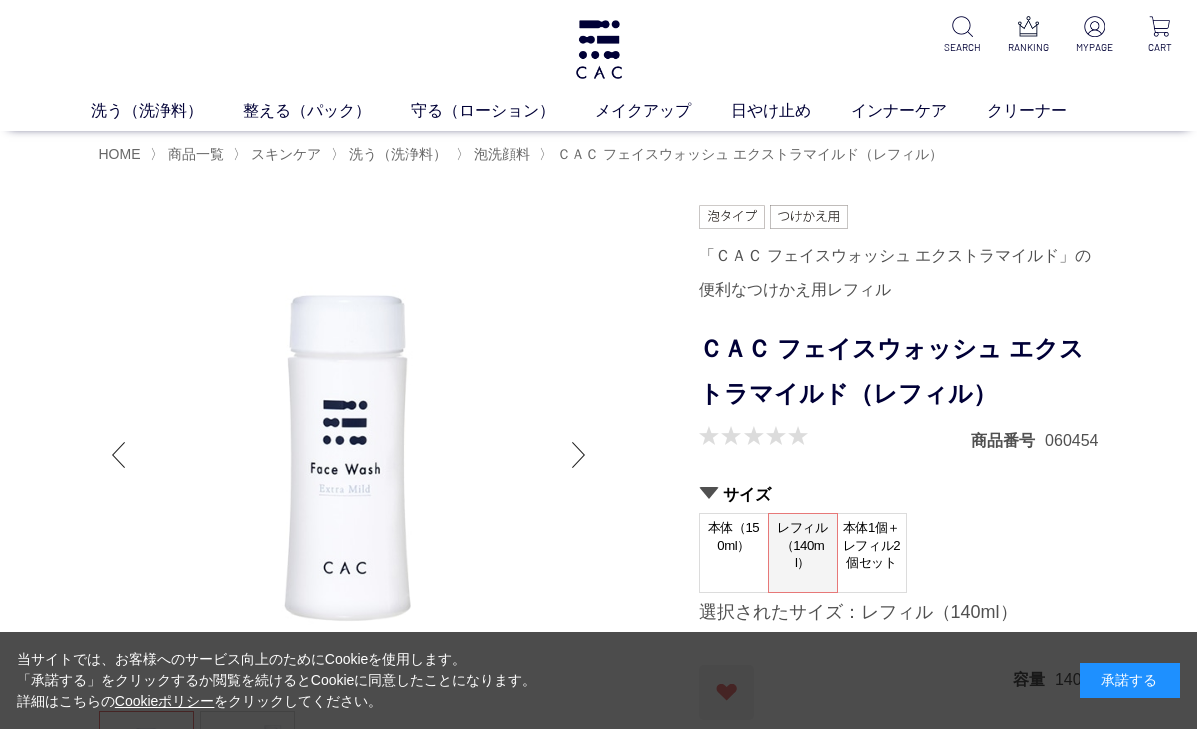 scroll, scrollTop: 0, scrollLeft: 0, axis: both 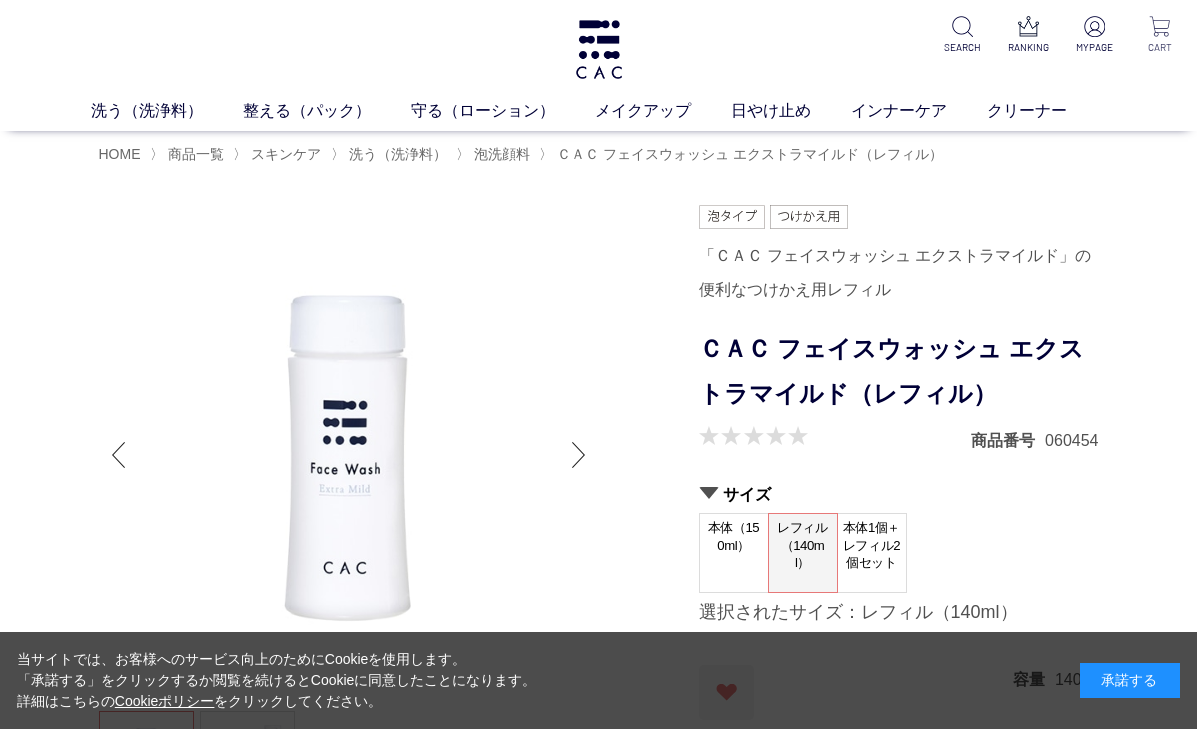 click at bounding box center [1159, 26] 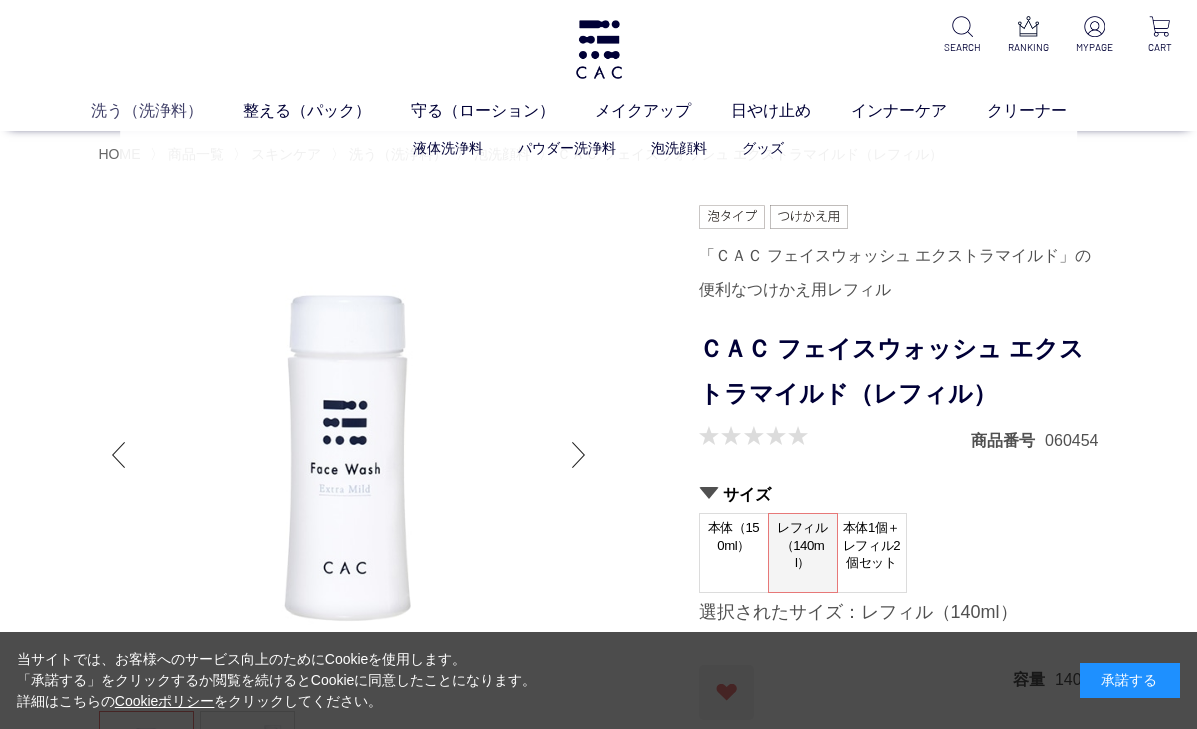 click on "洗う（洗浄料）" at bounding box center (167, 111) 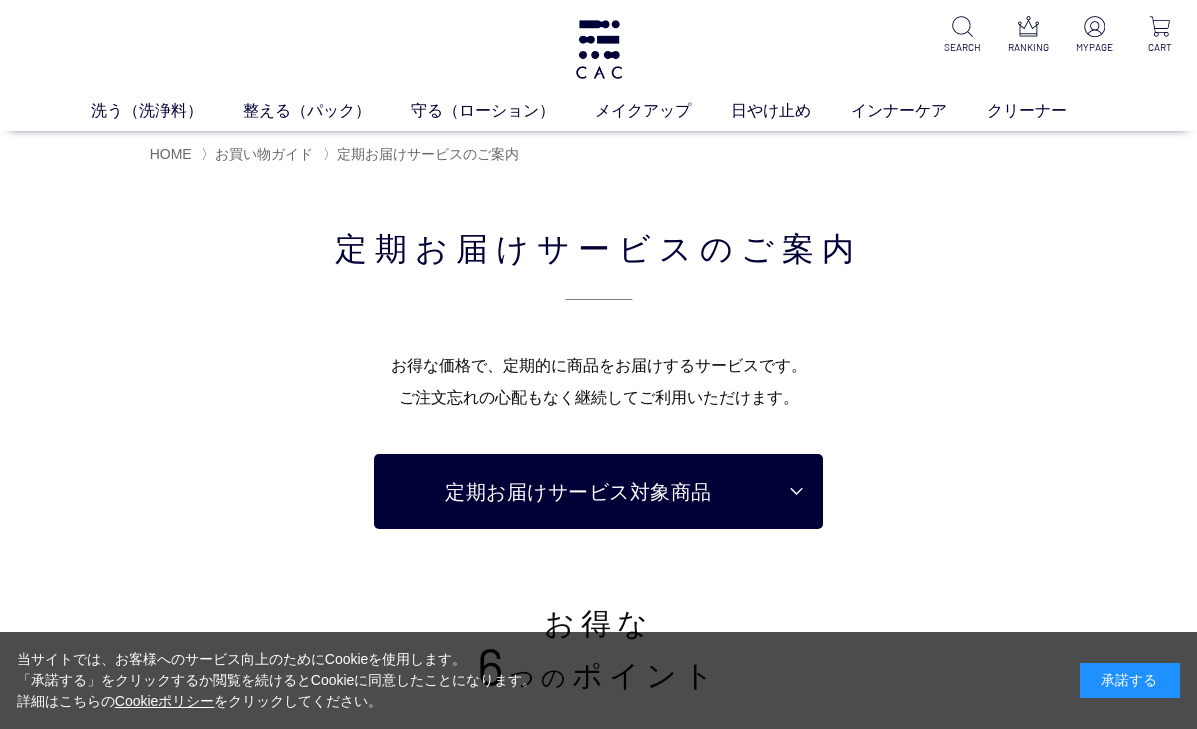scroll, scrollTop: 0, scrollLeft: 0, axis: both 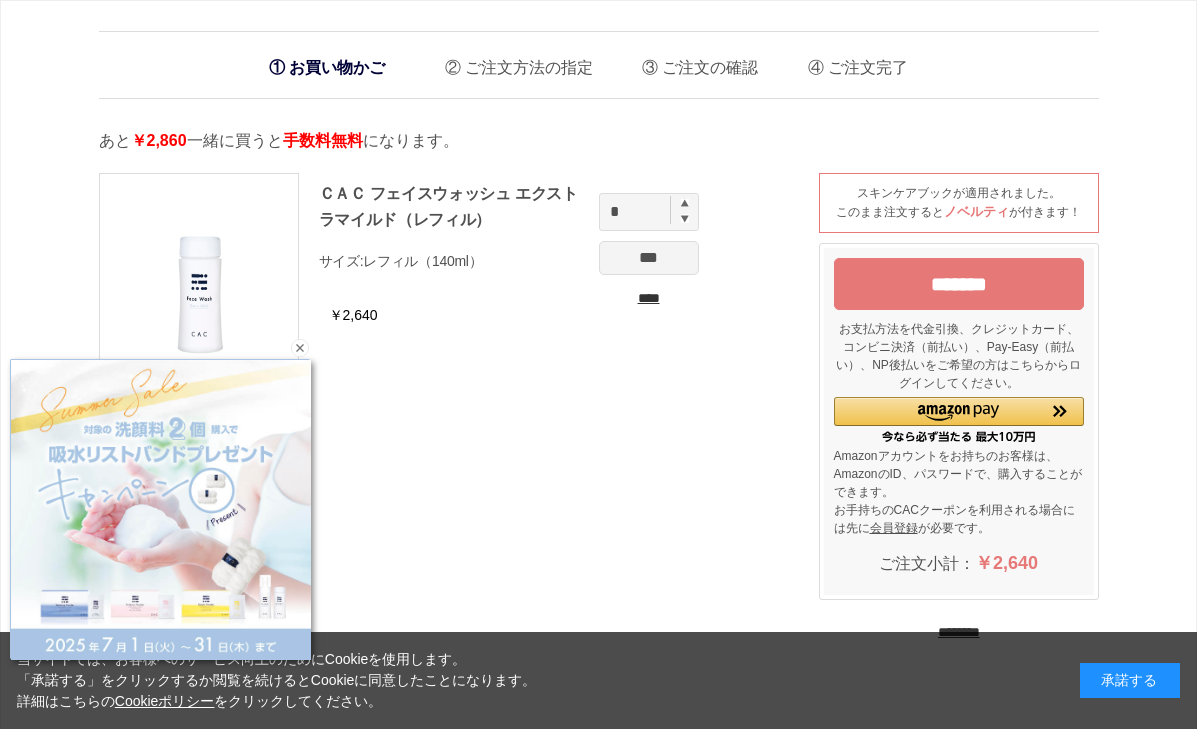 click at bounding box center (685, 203) 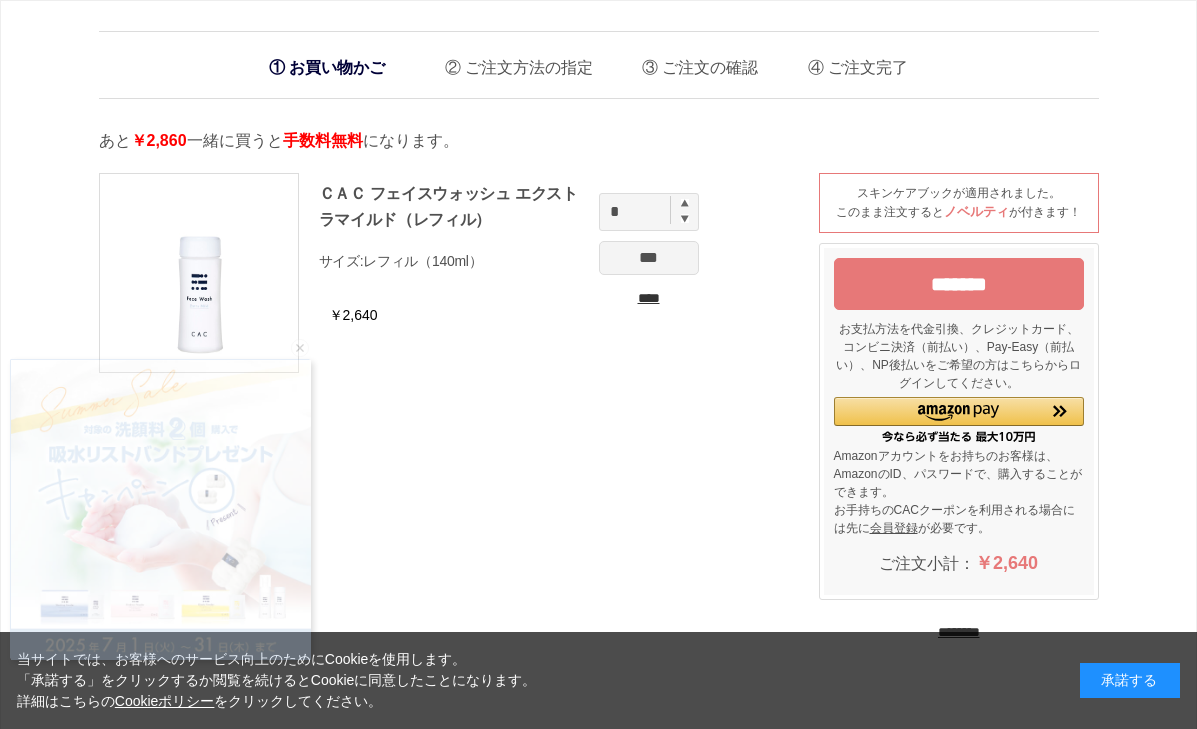 click at bounding box center [685, 203] 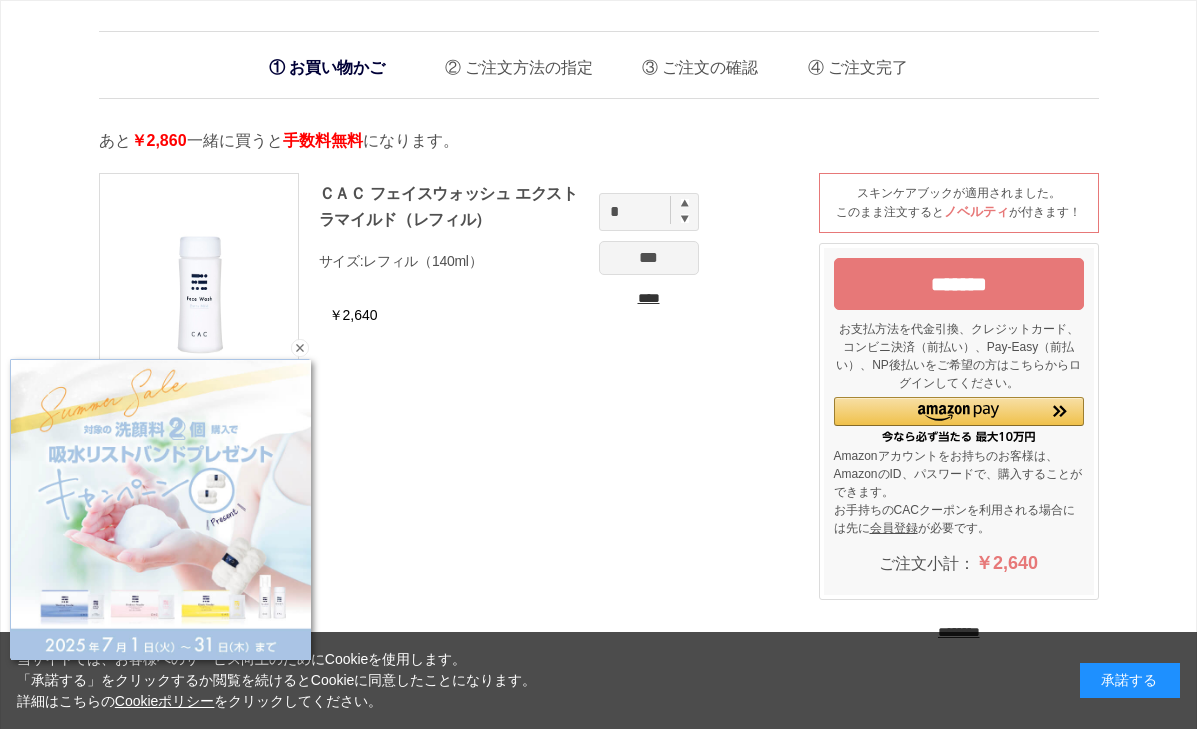 scroll, scrollTop: 2, scrollLeft: 0, axis: vertical 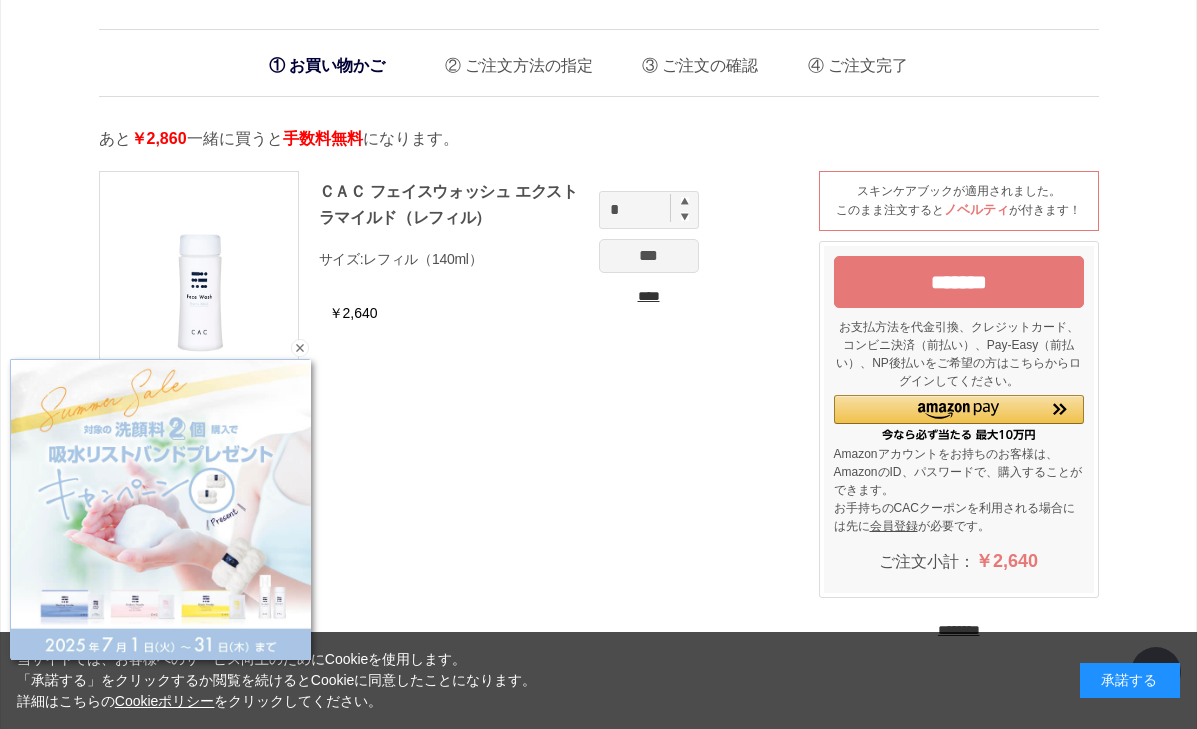 click on "***" at bounding box center (649, 256) 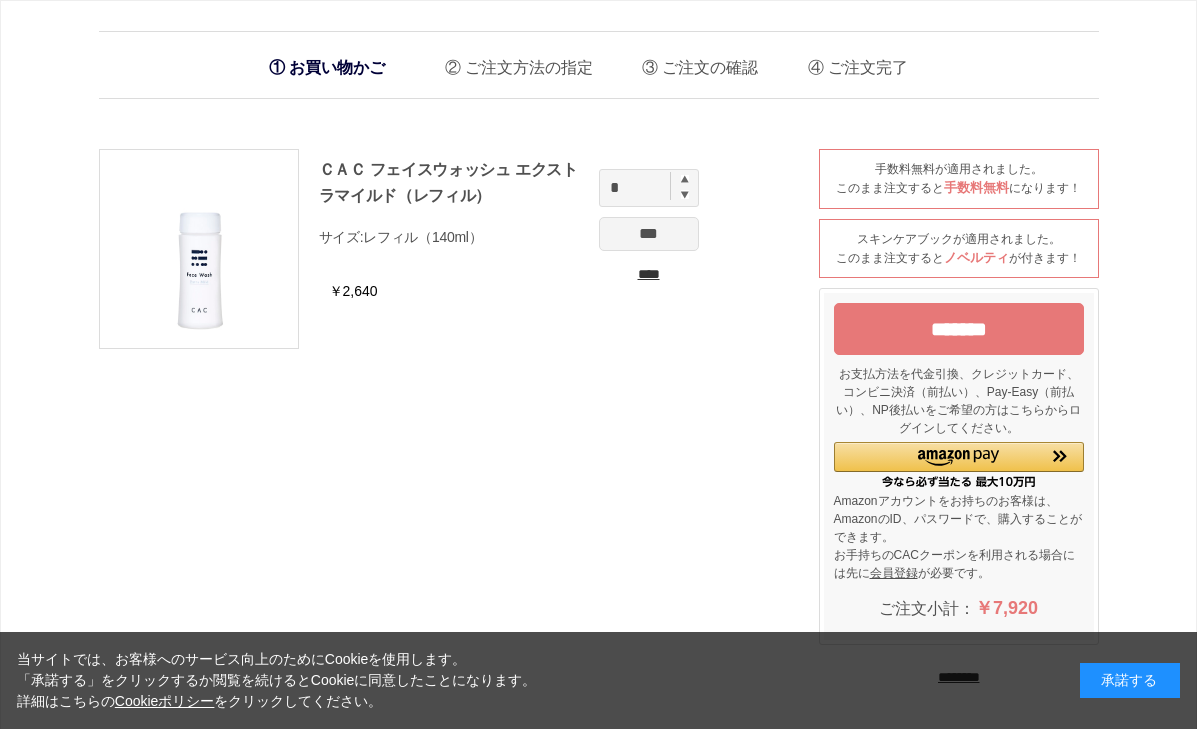 scroll, scrollTop: 0, scrollLeft: 0, axis: both 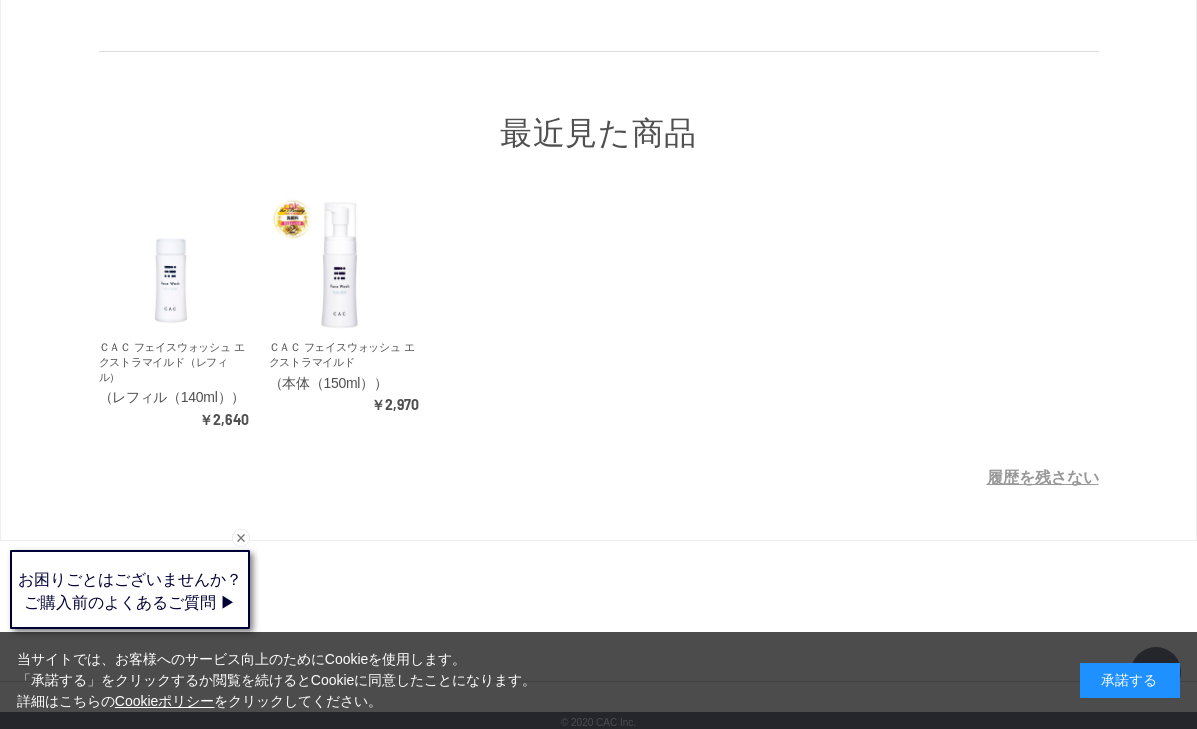 click on "承諾する" at bounding box center (1130, 680) 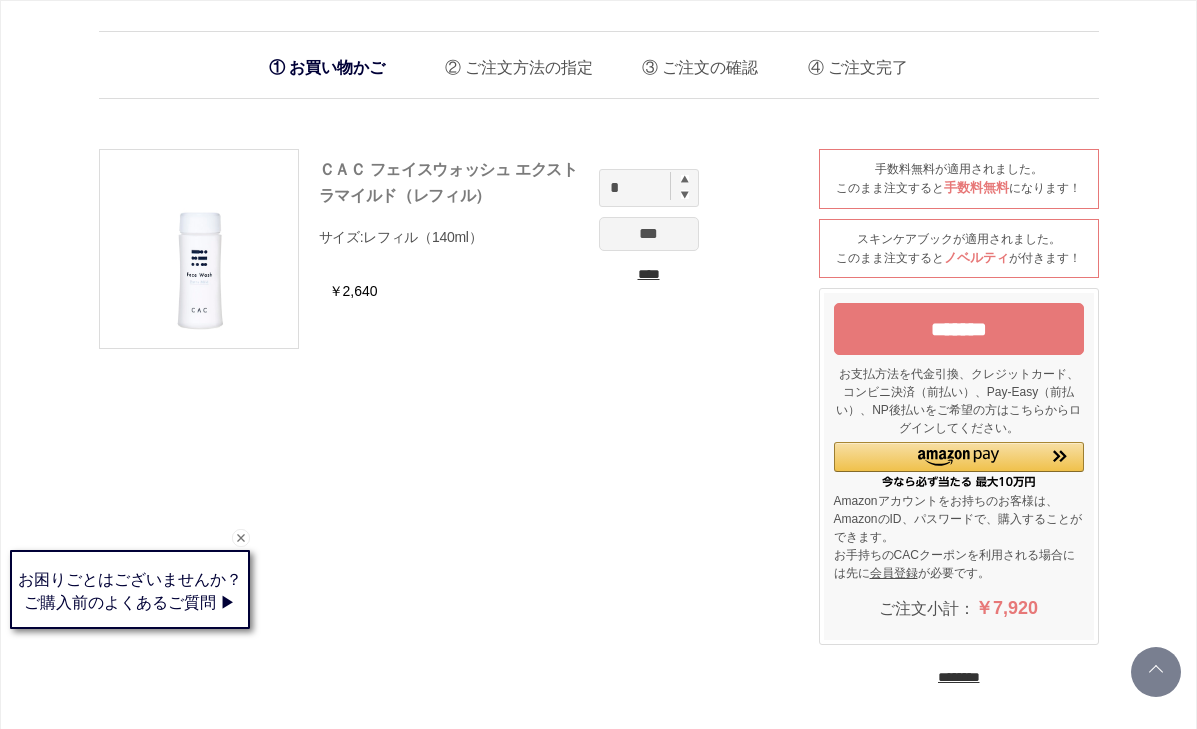 scroll, scrollTop: 0, scrollLeft: 0, axis: both 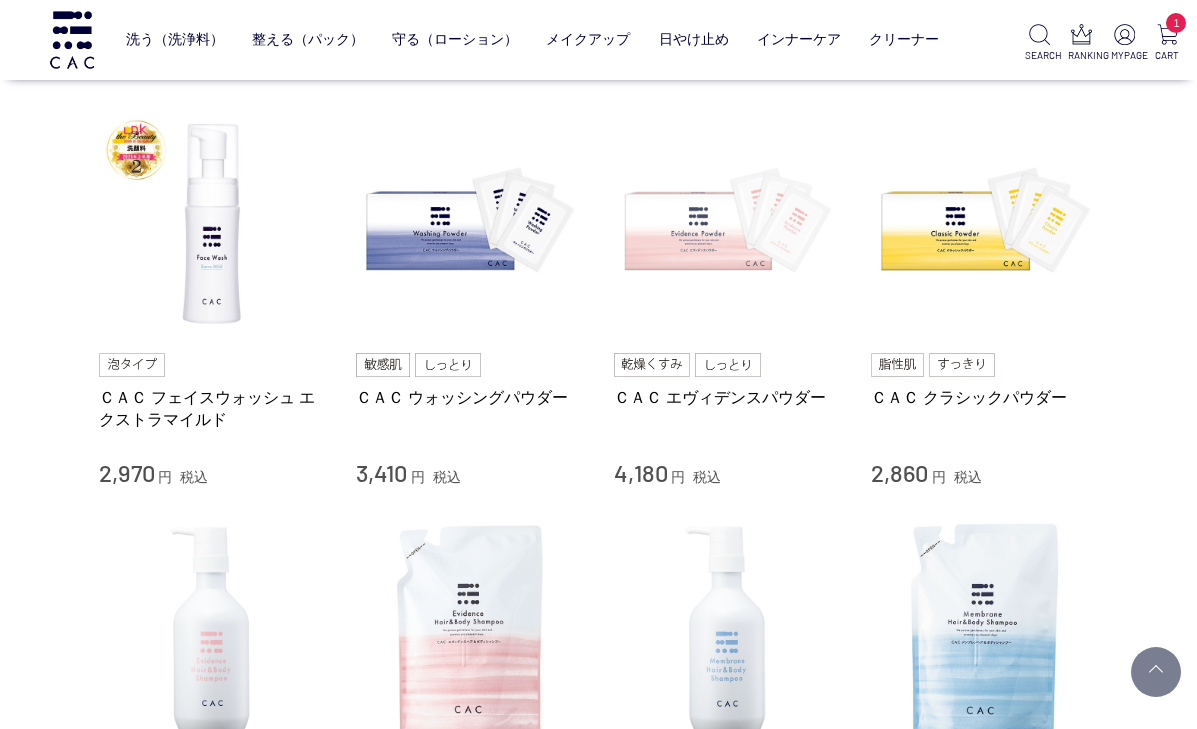 click at bounding box center [728, 224] 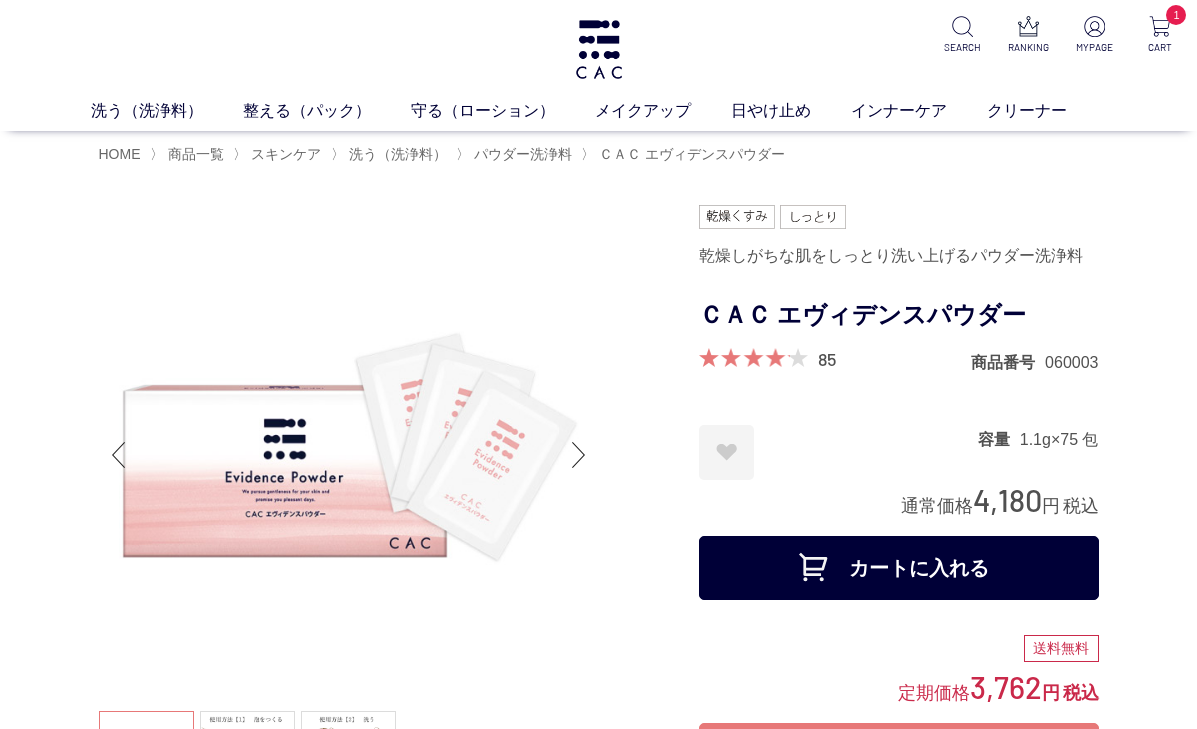 scroll, scrollTop: 0, scrollLeft: 0, axis: both 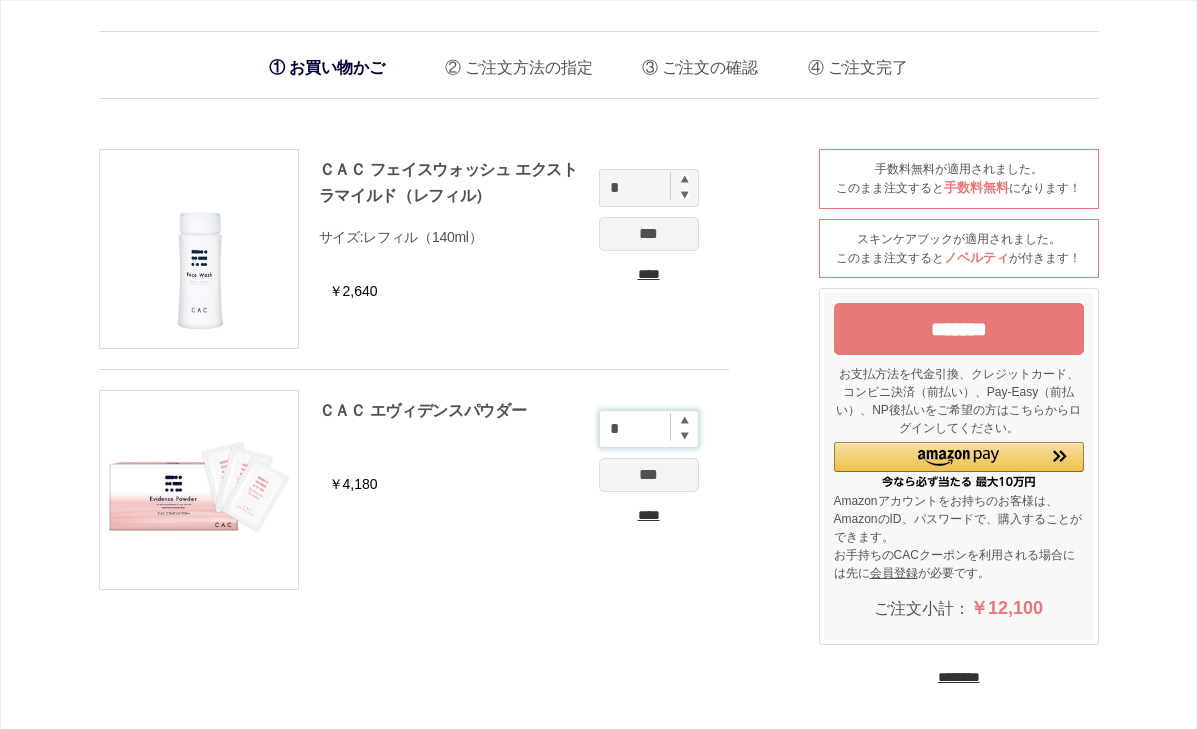 click on "*" at bounding box center (649, 429) 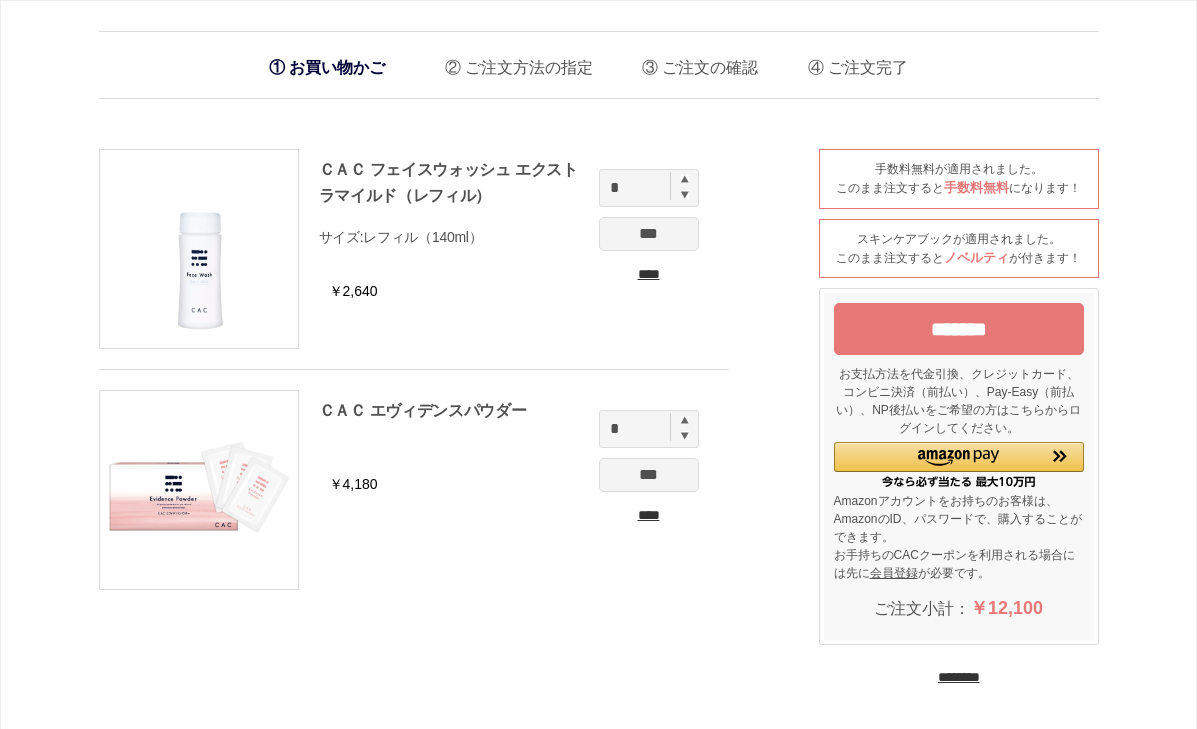 click at bounding box center (685, 420) 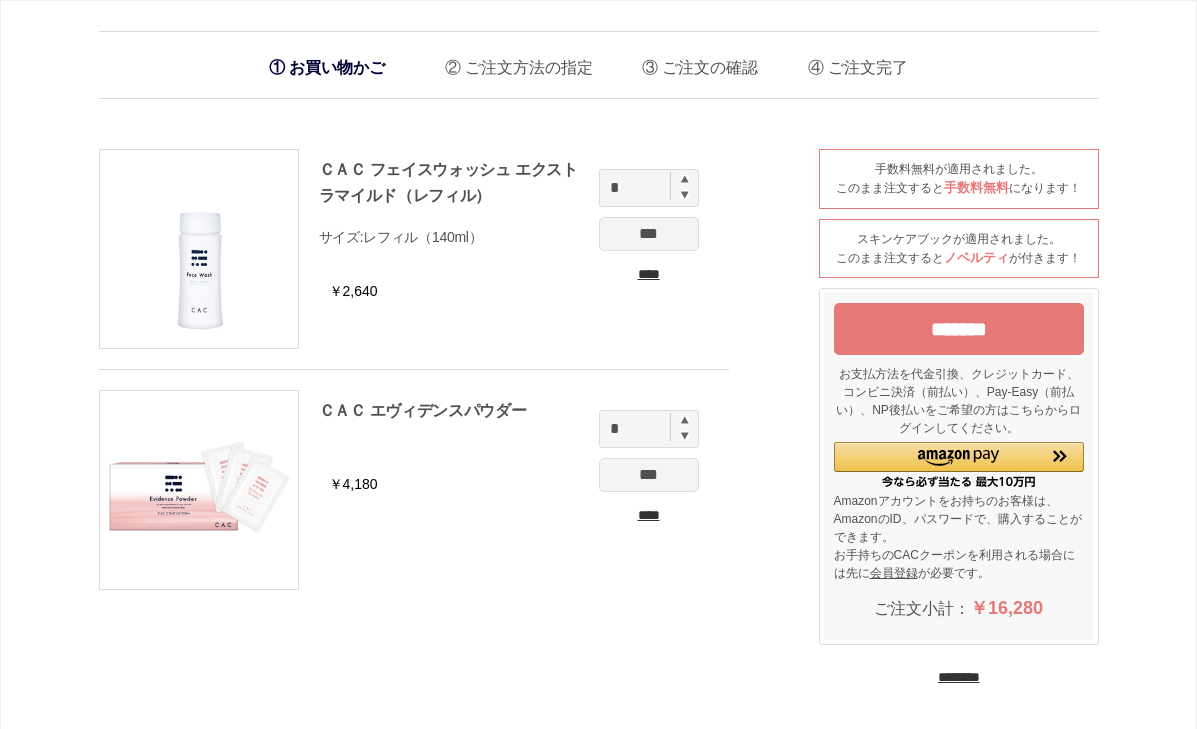 scroll, scrollTop: -9, scrollLeft: 0, axis: vertical 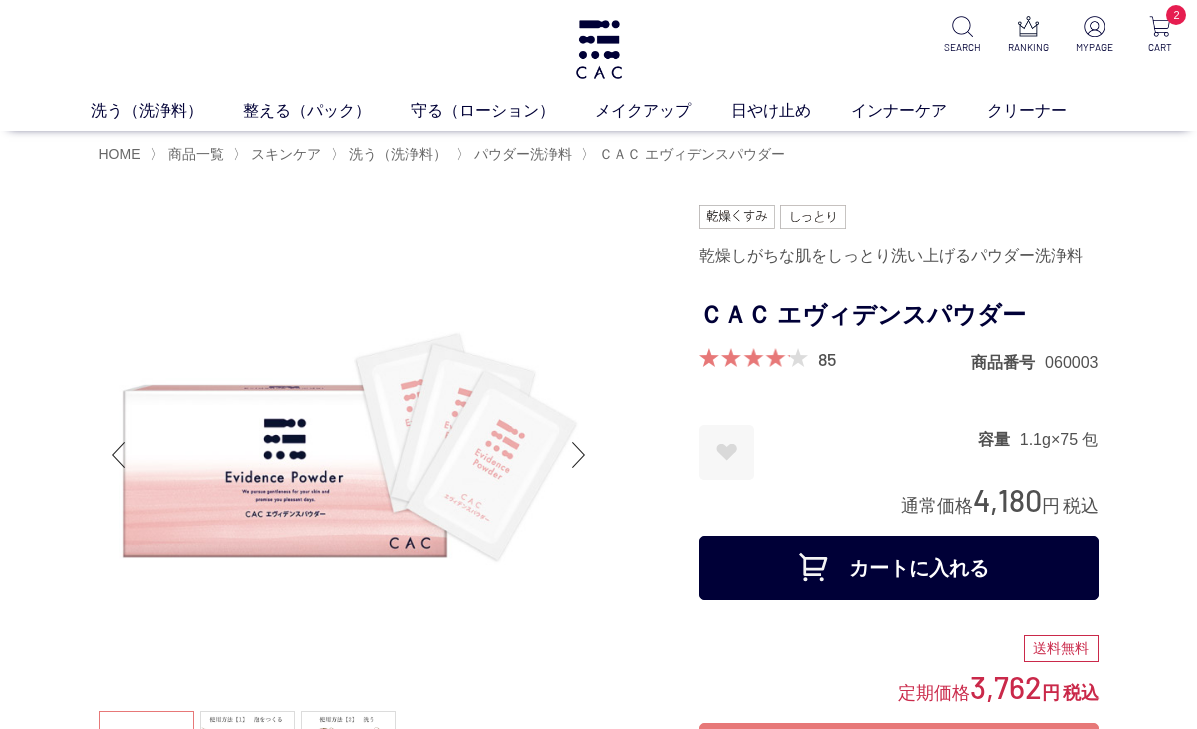 click on "お気に入りに登録する" at bounding box center (726, 452) 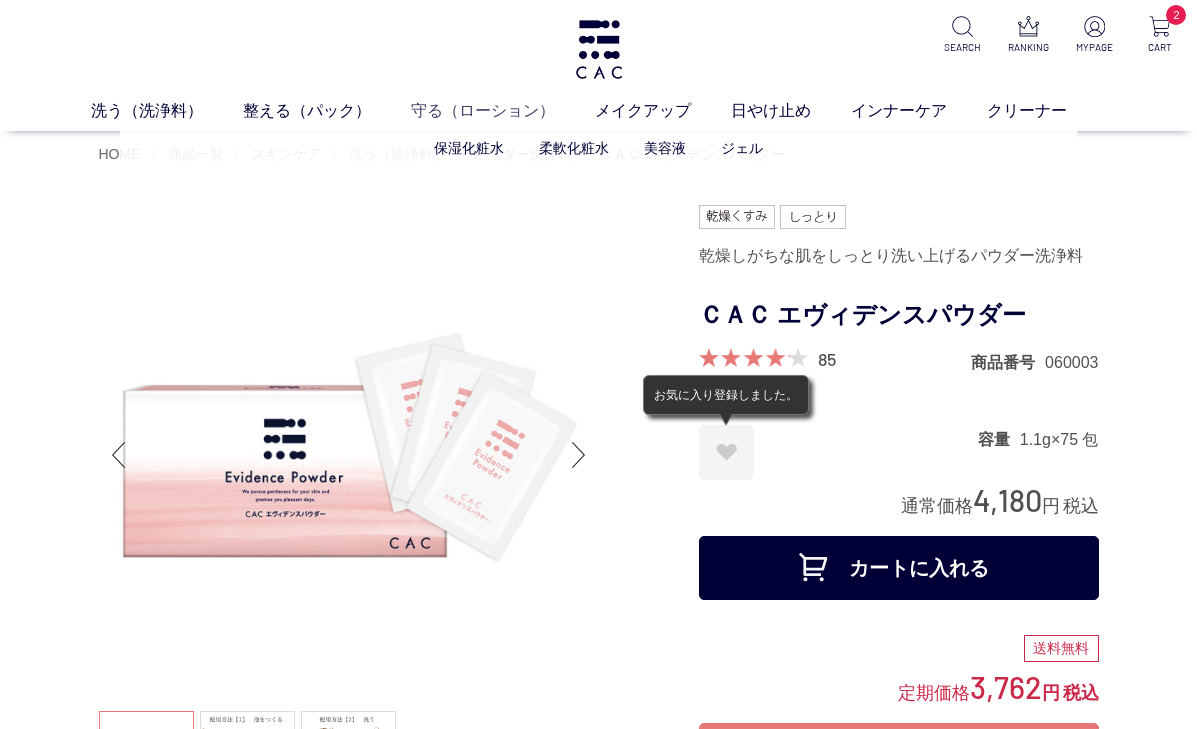 click on "守る（ローション）" at bounding box center (503, 111) 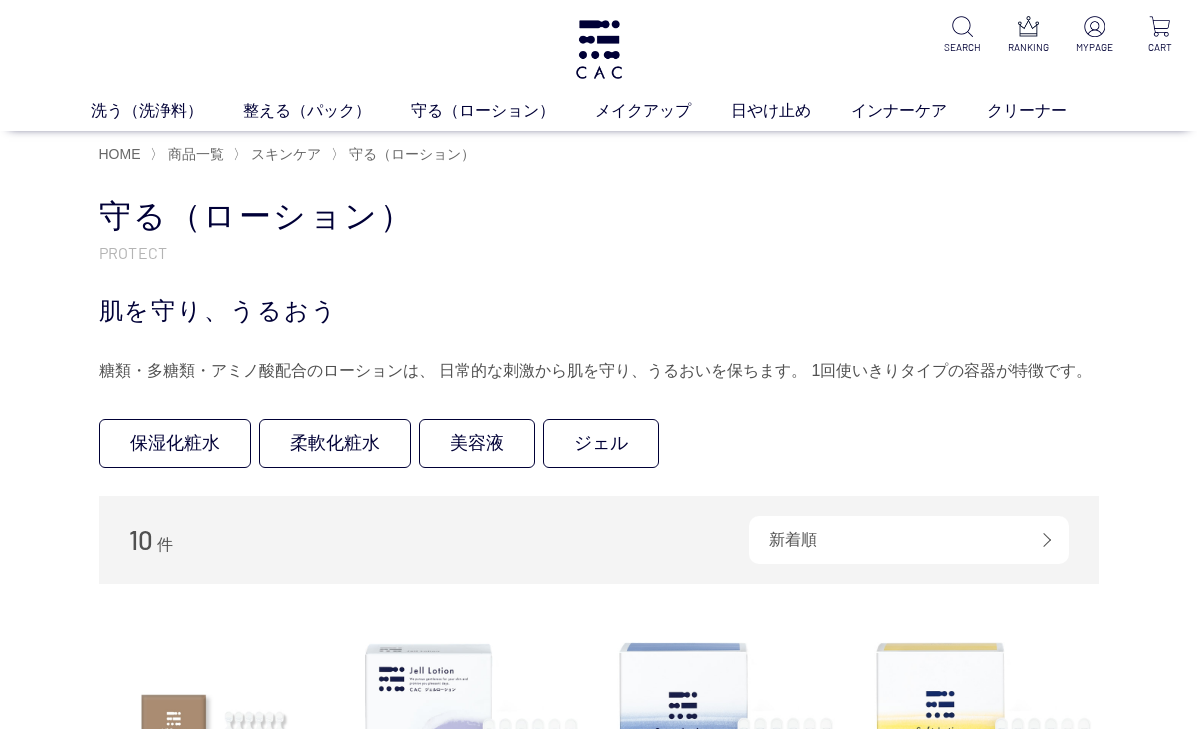 scroll, scrollTop: 0, scrollLeft: 0, axis: both 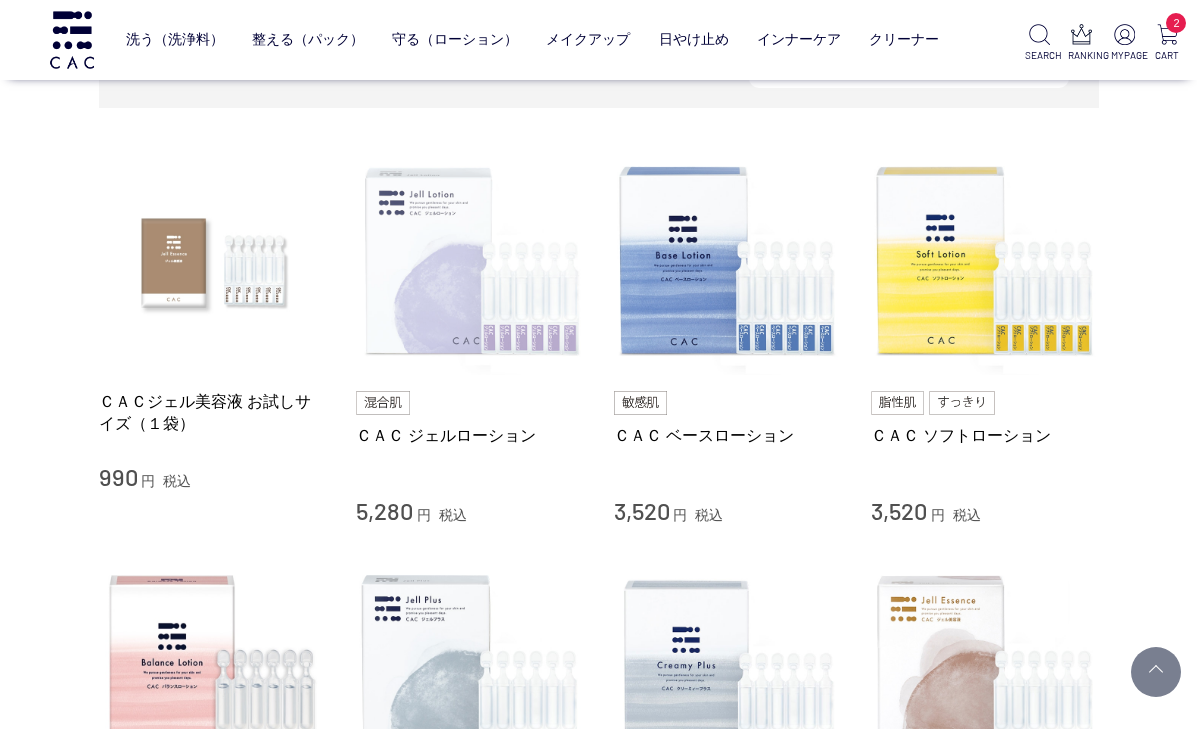 click at bounding box center (470, 262) 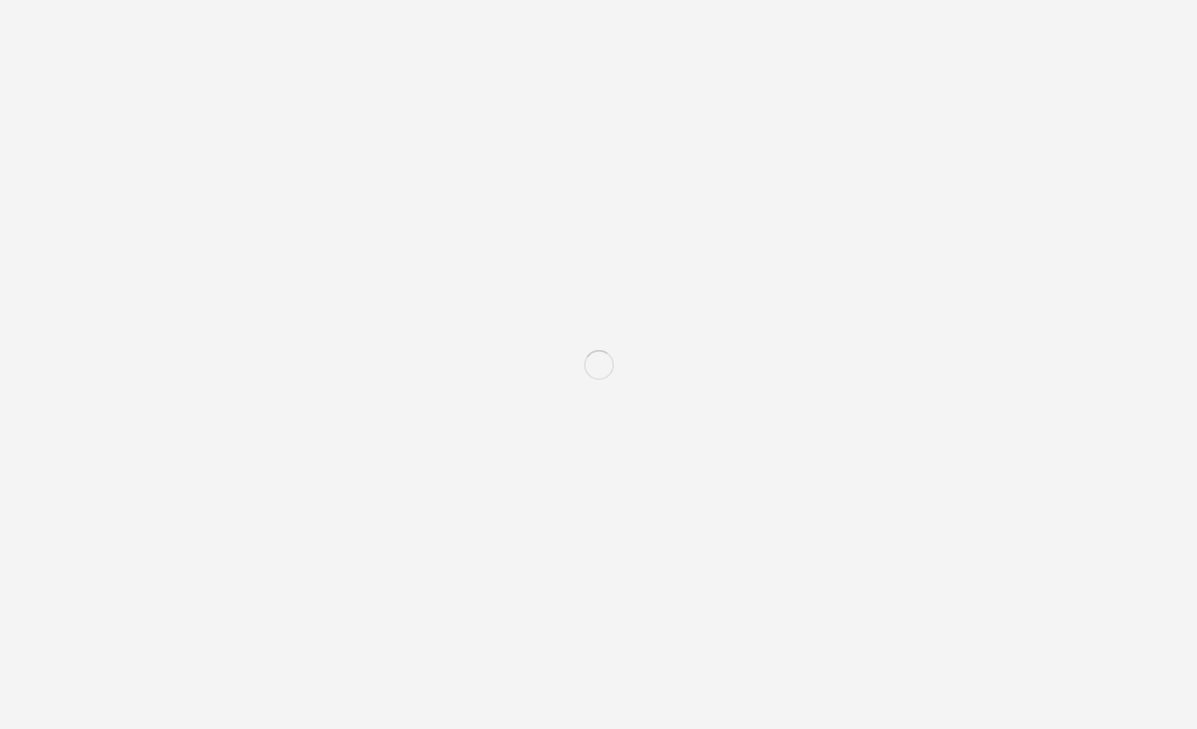 scroll, scrollTop: 0, scrollLeft: 0, axis: both 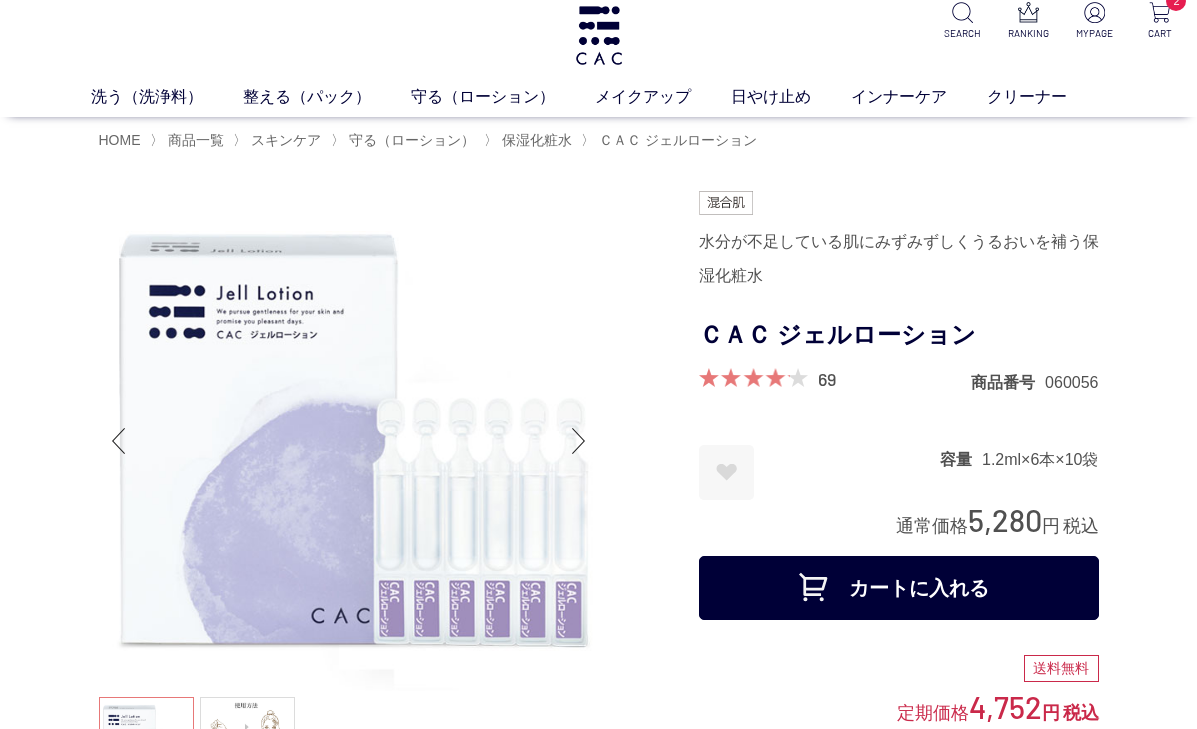 click on "お気に入りに登録する" at bounding box center [726, 472] 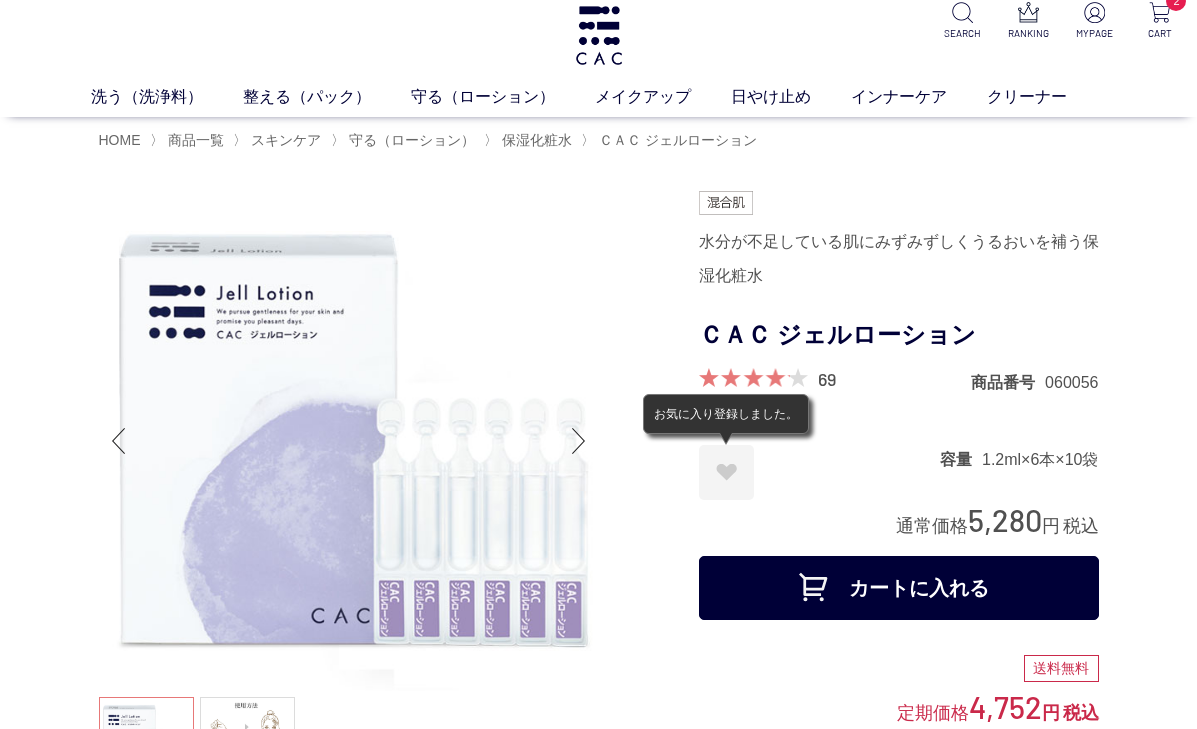click on "カートに入れる" at bounding box center (899, 588) 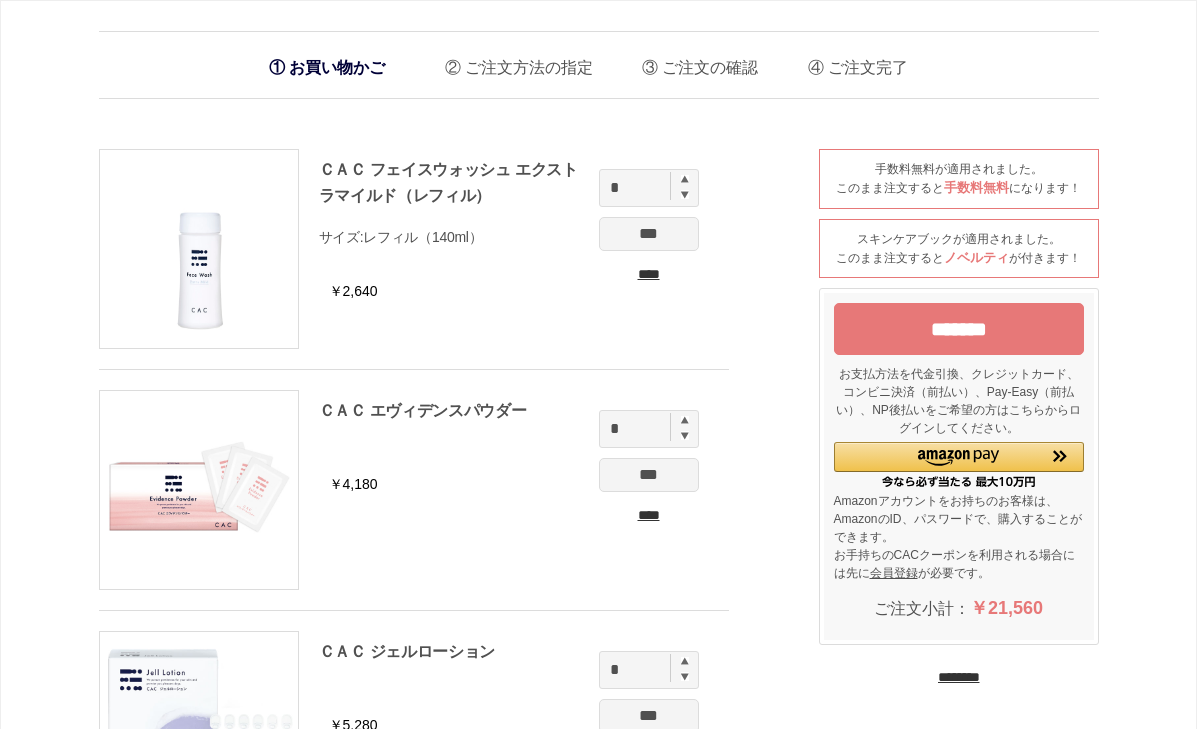 scroll, scrollTop: 0, scrollLeft: 0, axis: both 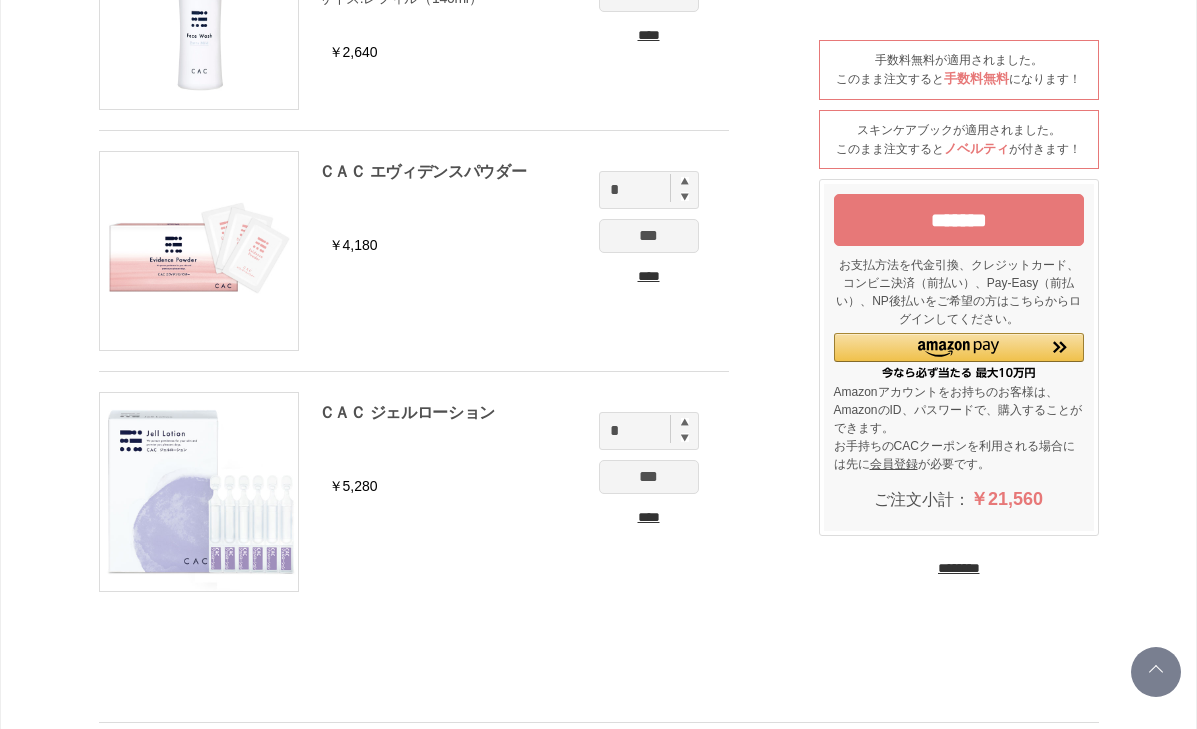 click at bounding box center (685, 422) 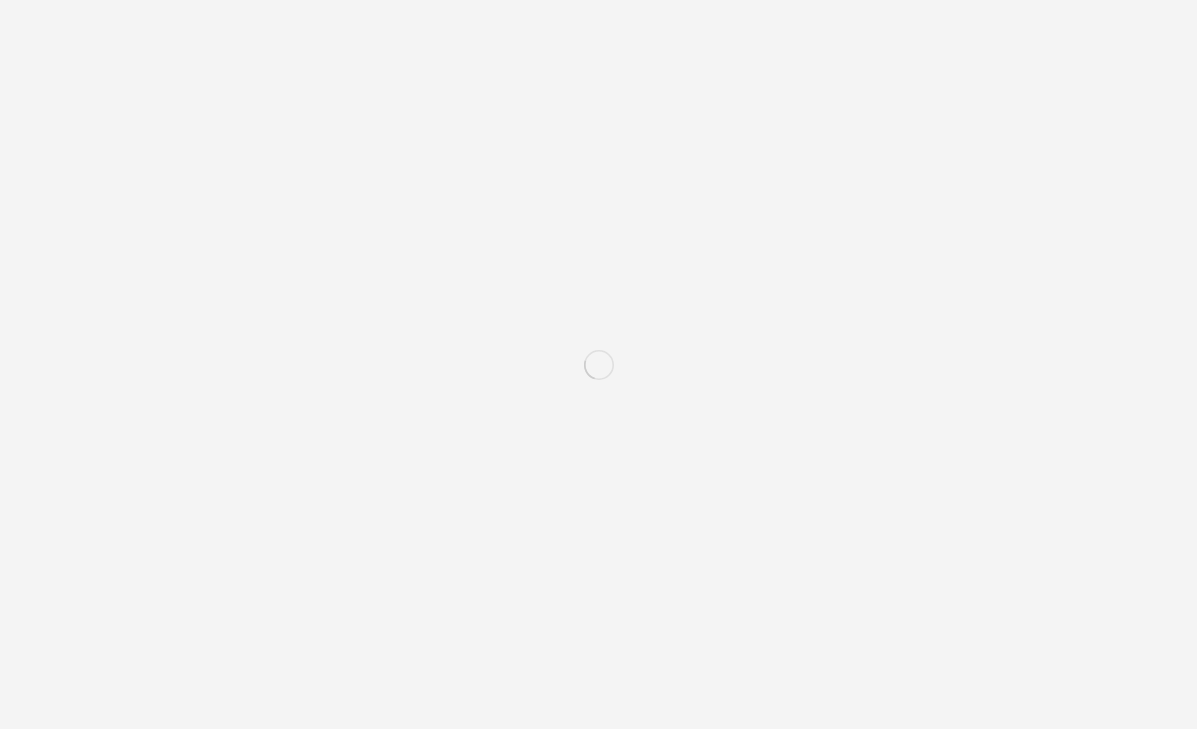scroll, scrollTop: 0, scrollLeft: 0, axis: both 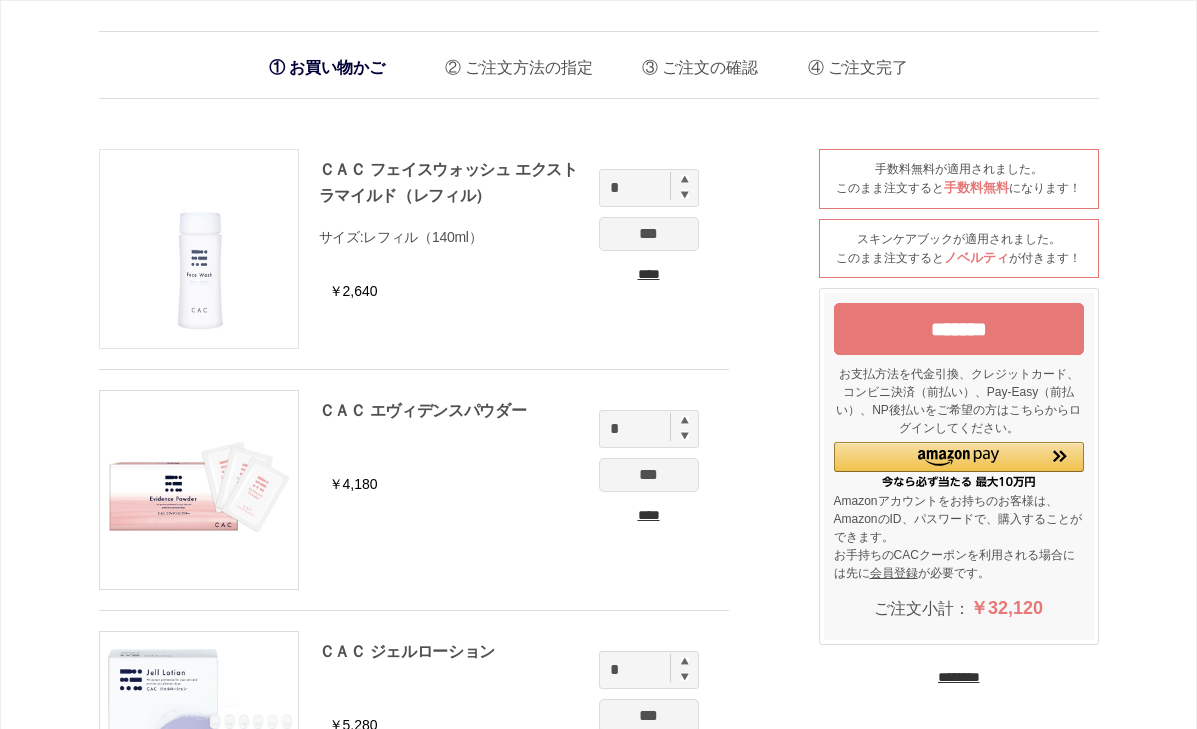 click at bounding box center [199, 249] 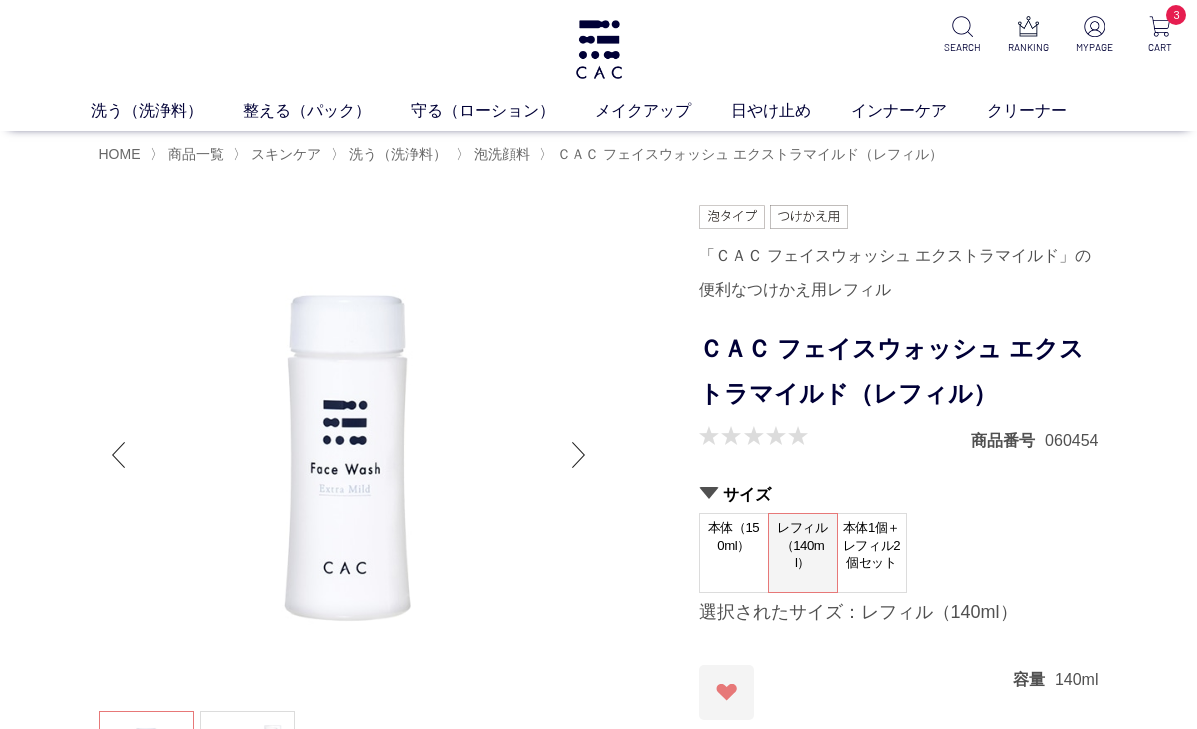 scroll, scrollTop: 0, scrollLeft: 0, axis: both 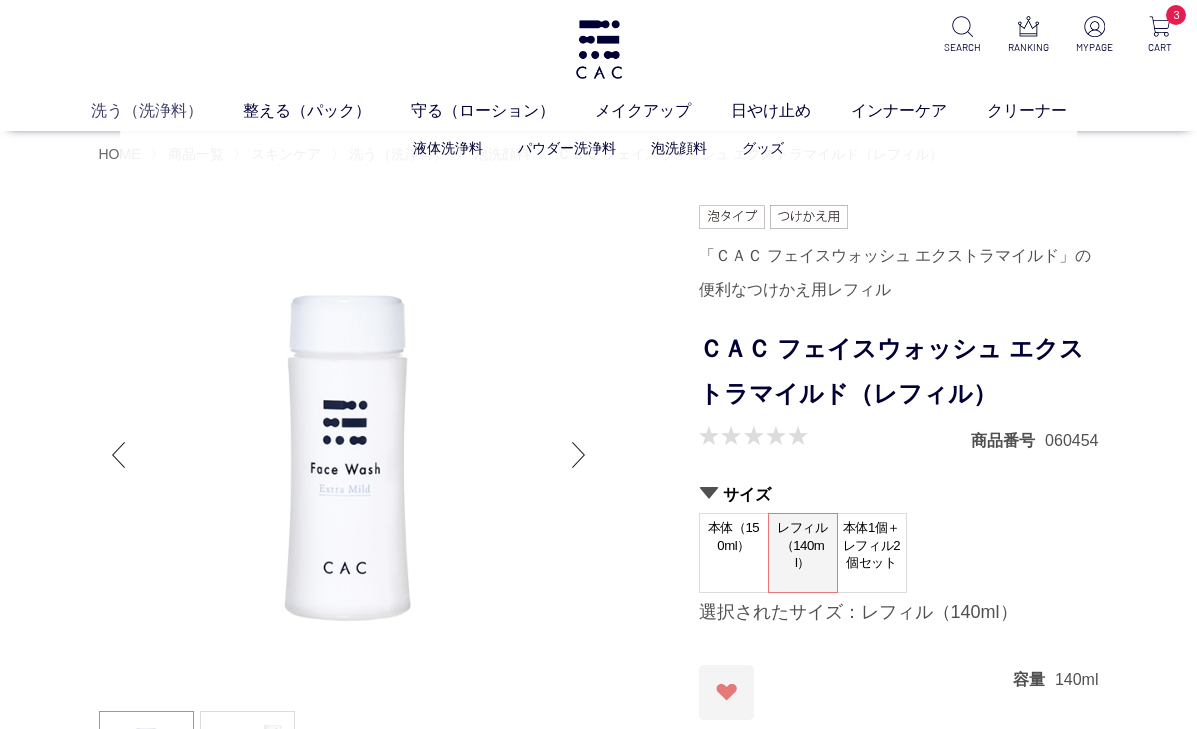 click on "洗う（洗浄料）" at bounding box center [167, 111] 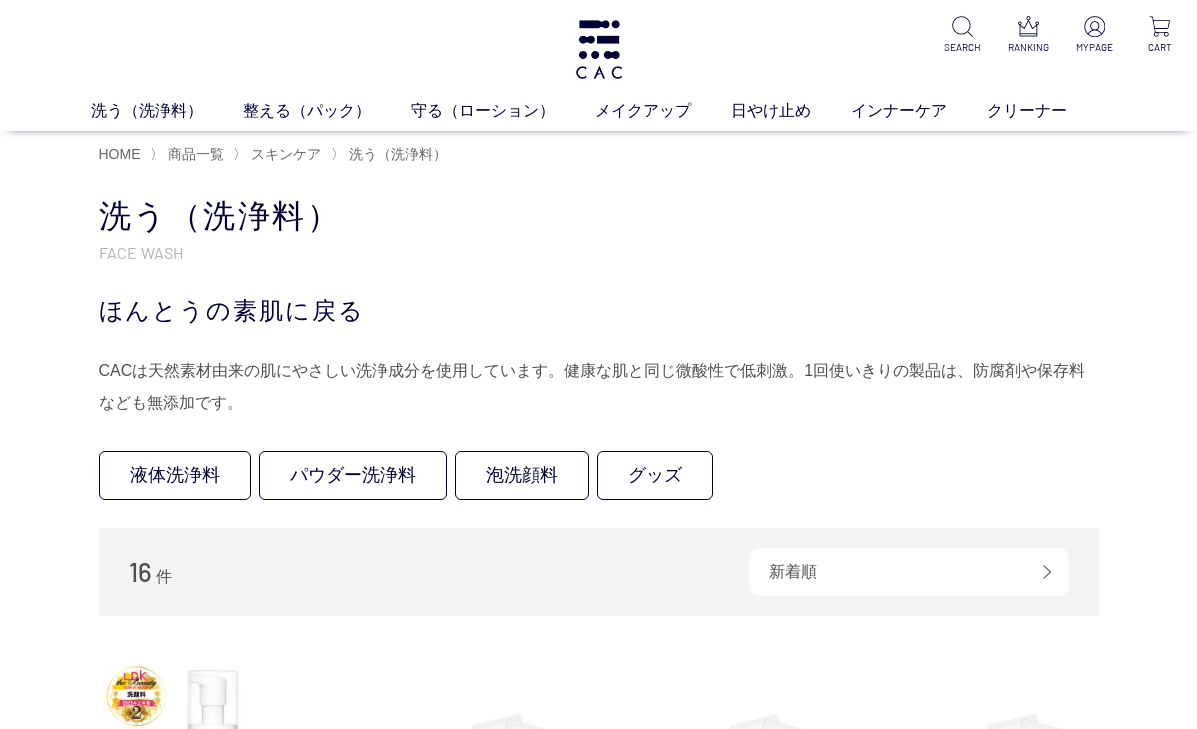 scroll, scrollTop: 0, scrollLeft: 0, axis: both 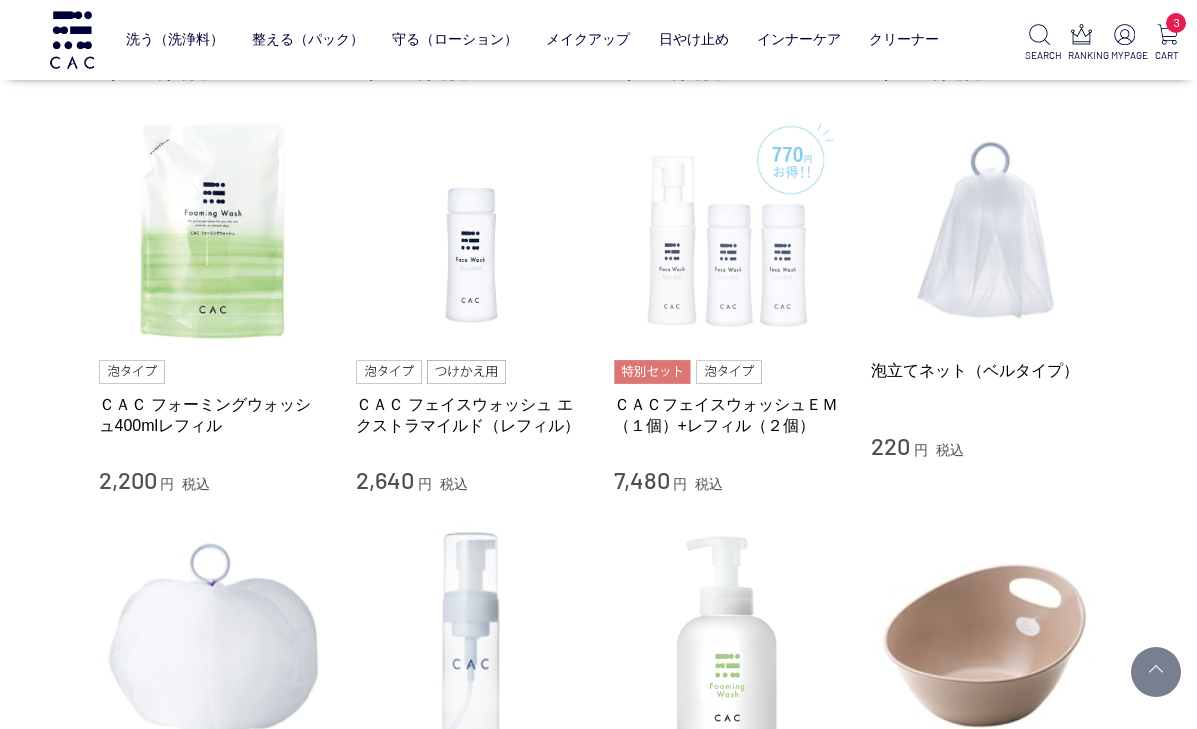 click at bounding box center [728, 230] 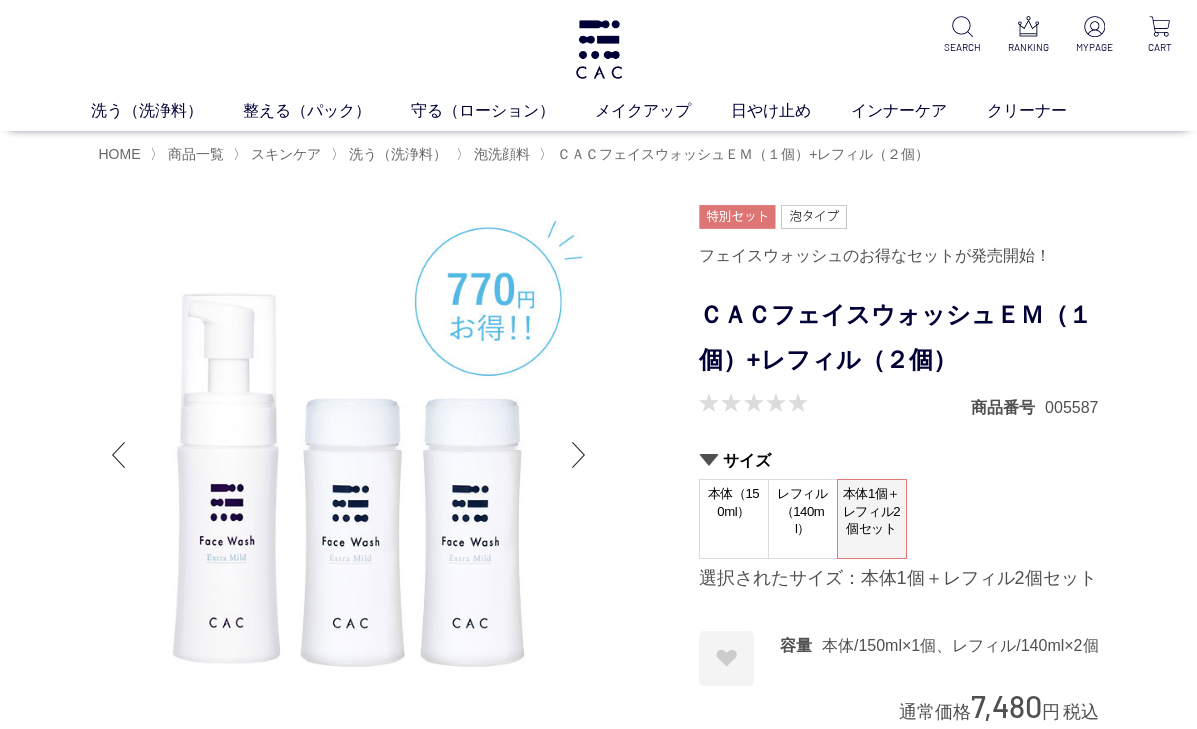 scroll, scrollTop: 0, scrollLeft: 0, axis: both 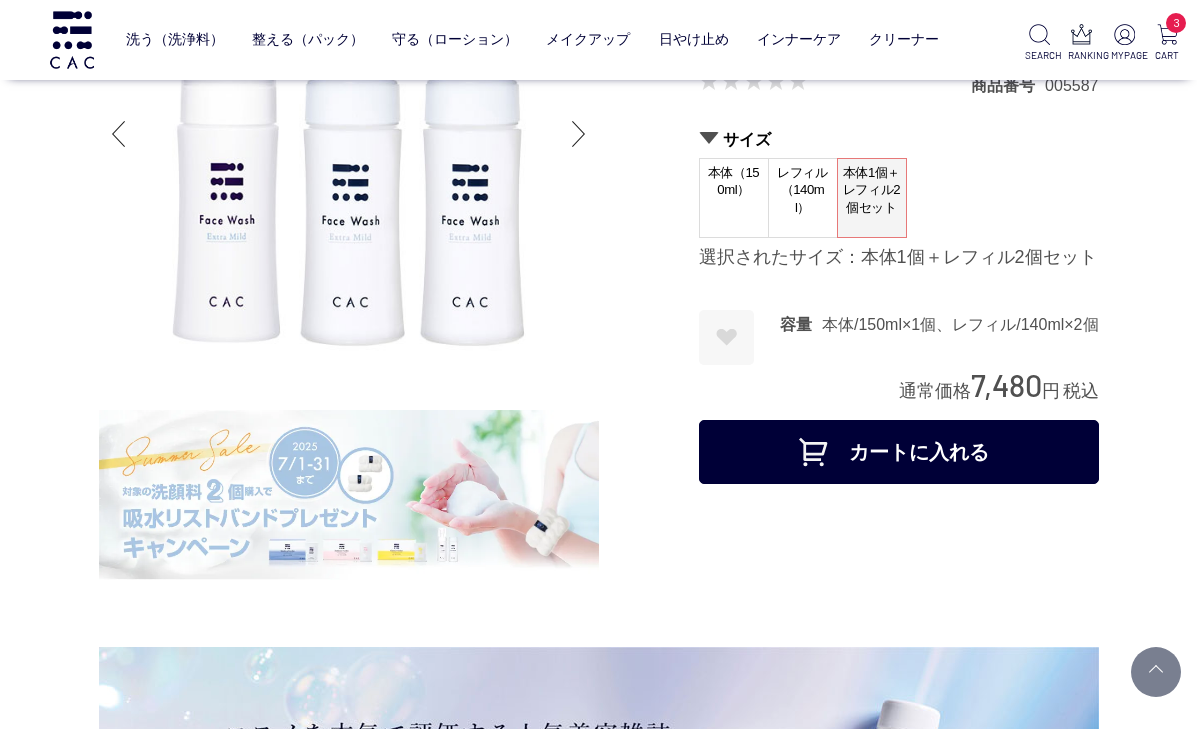 click on "お気に入りに登録する" at bounding box center (726, 337) 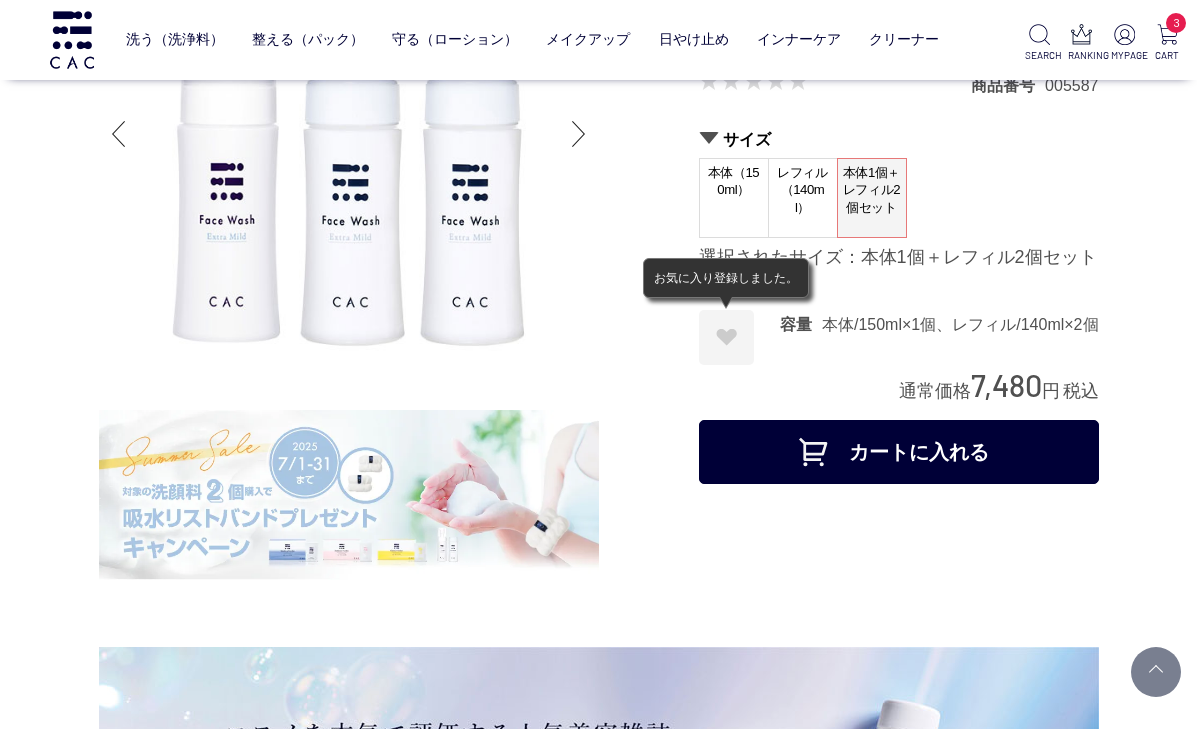 click on "カートに入れる" at bounding box center [899, 452] 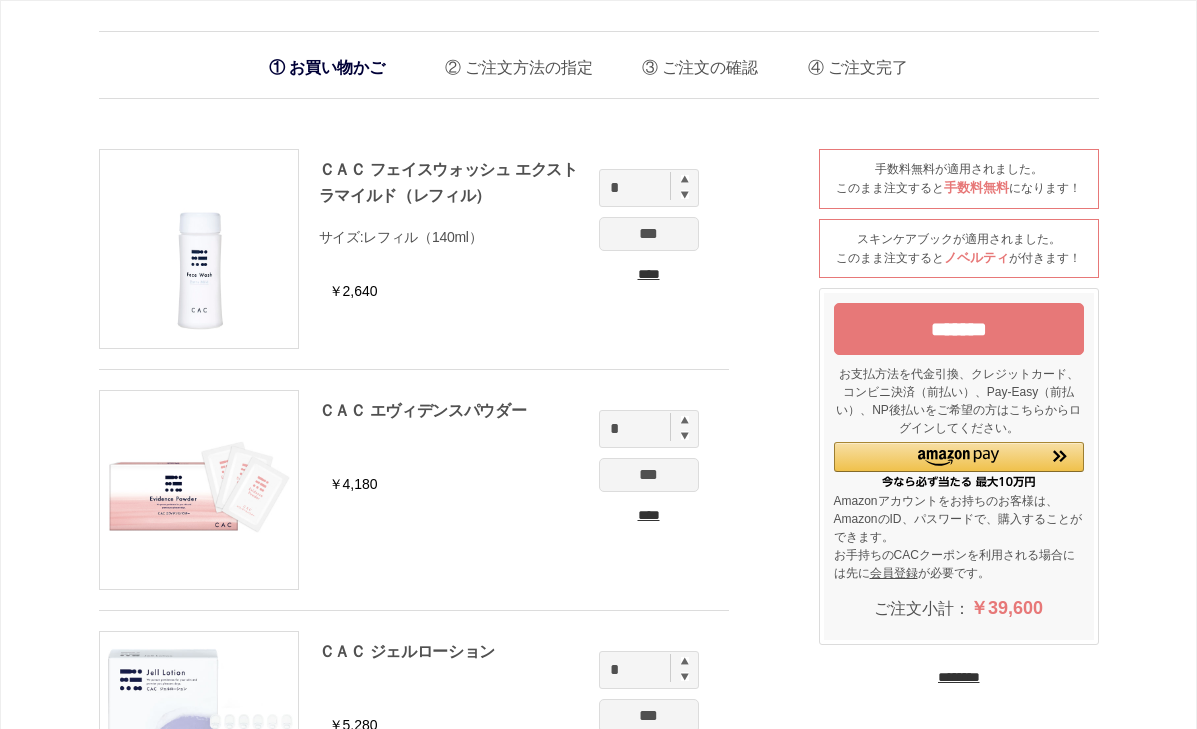 scroll, scrollTop: 0, scrollLeft: 0, axis: both 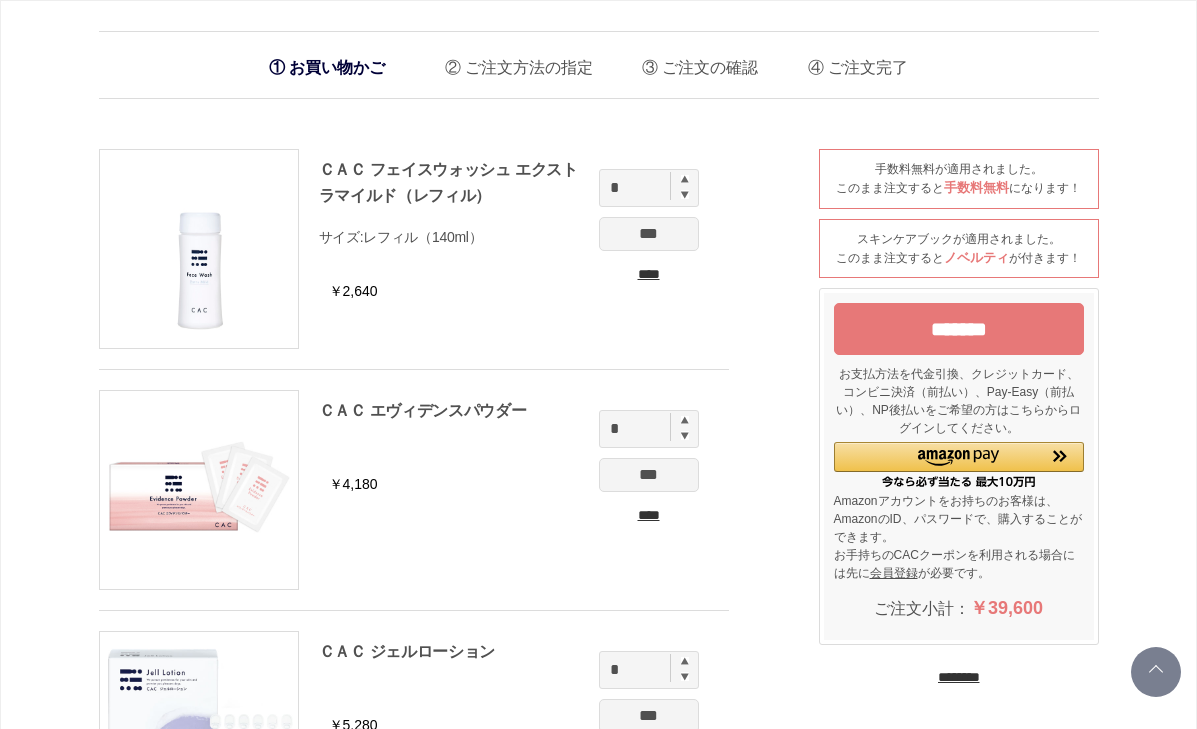 click on "****" at bounding box center [649, 274] 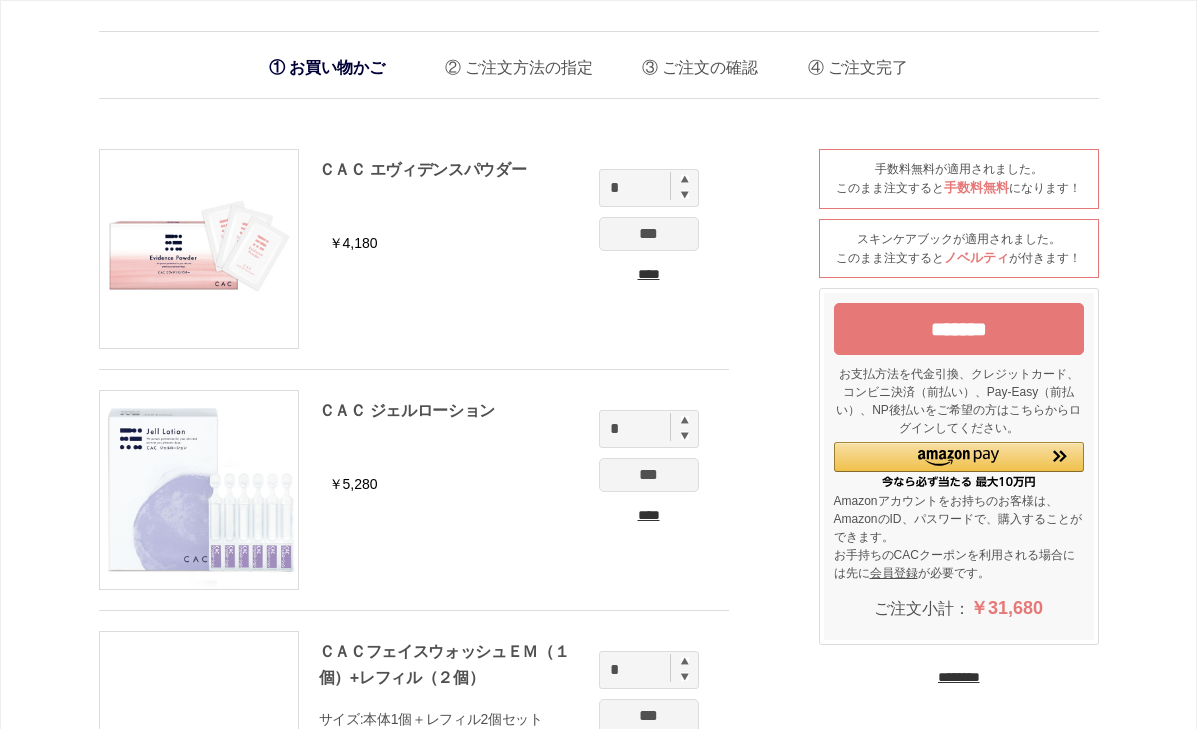 scroll, scrollTop: 0, scrollLeft: 0, axis: both 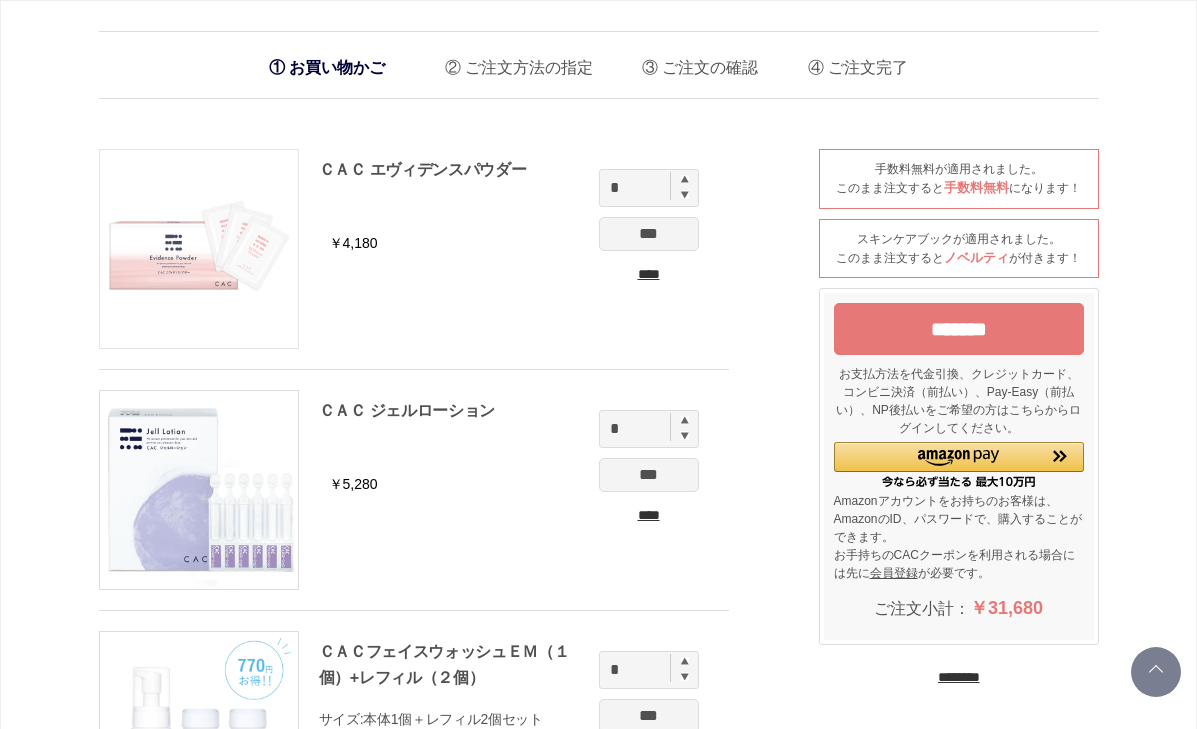 click at bounding box center (199, 249) 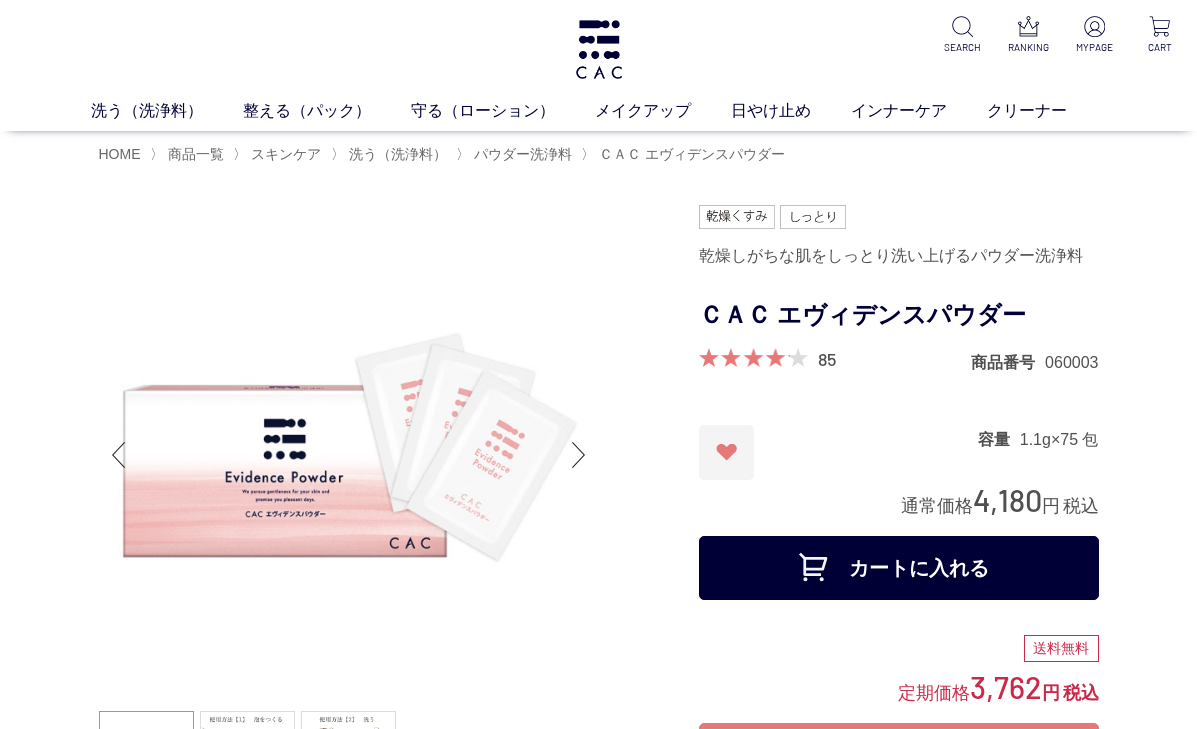 scroll, scrollTop: 0, scrollLeft: 0, axis: both 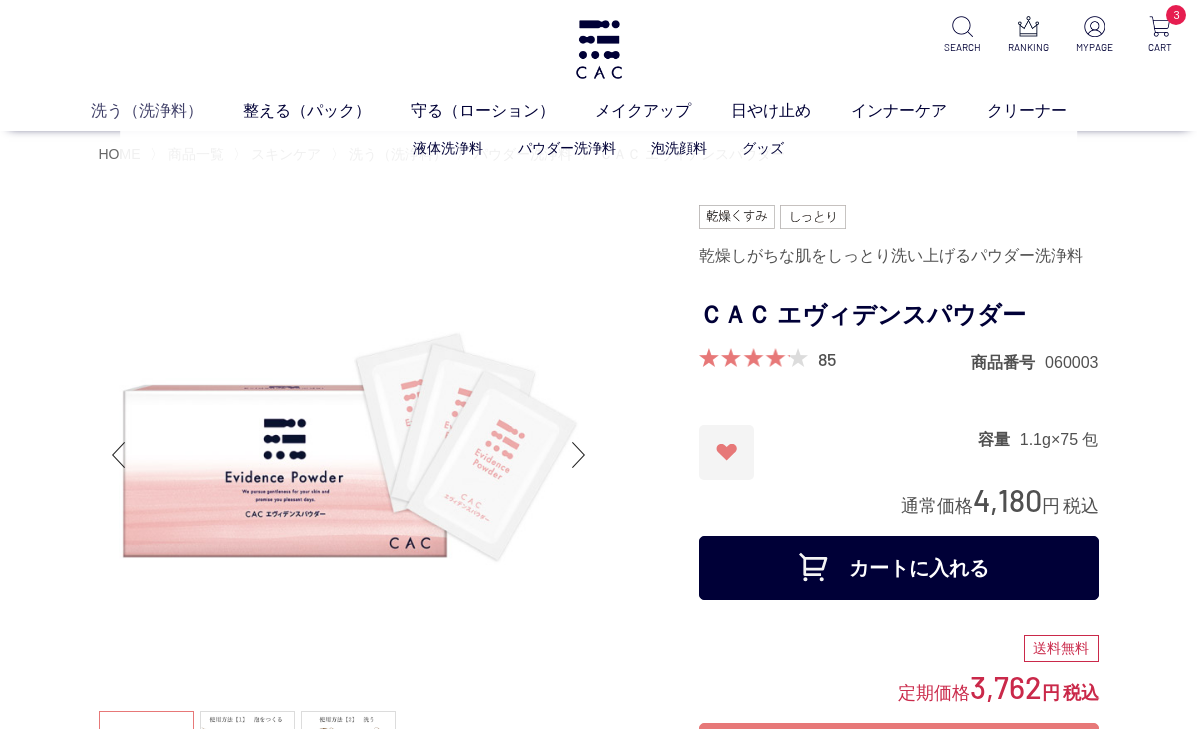 click on "洗う（洗浄料）" at bounding box center (167, 111) 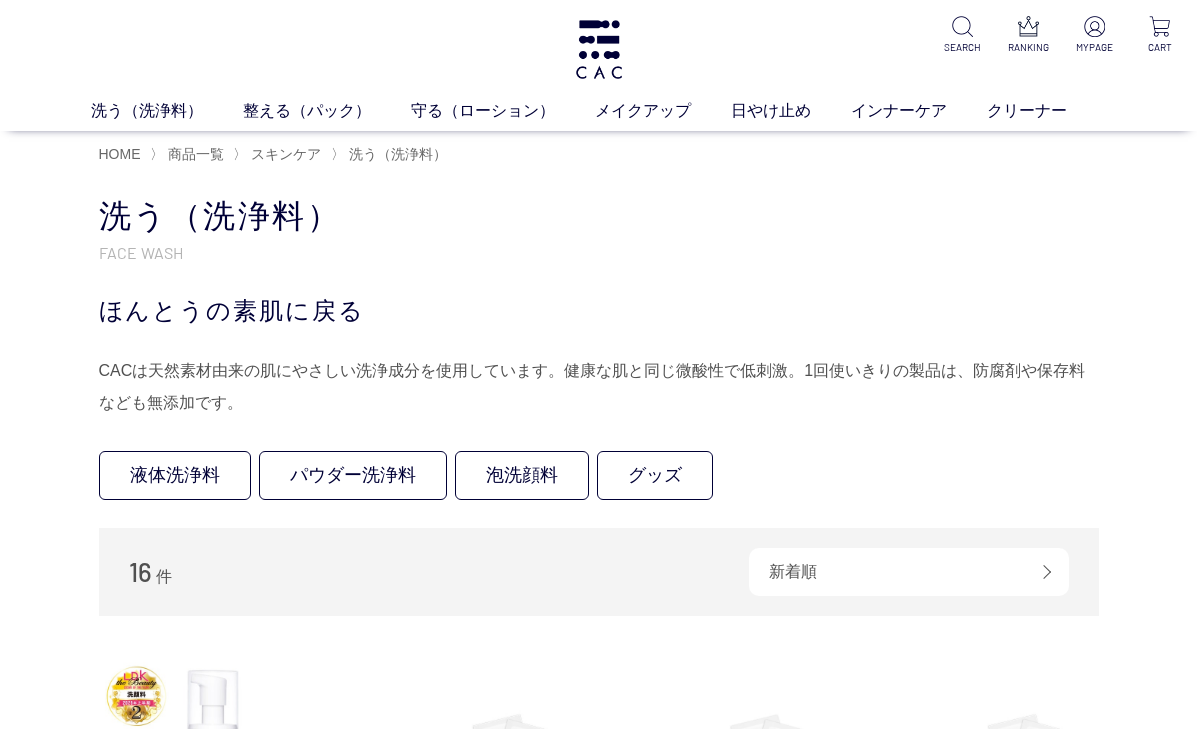 scroll, scrollTop: 0, scrollLeft: 0, axis: both 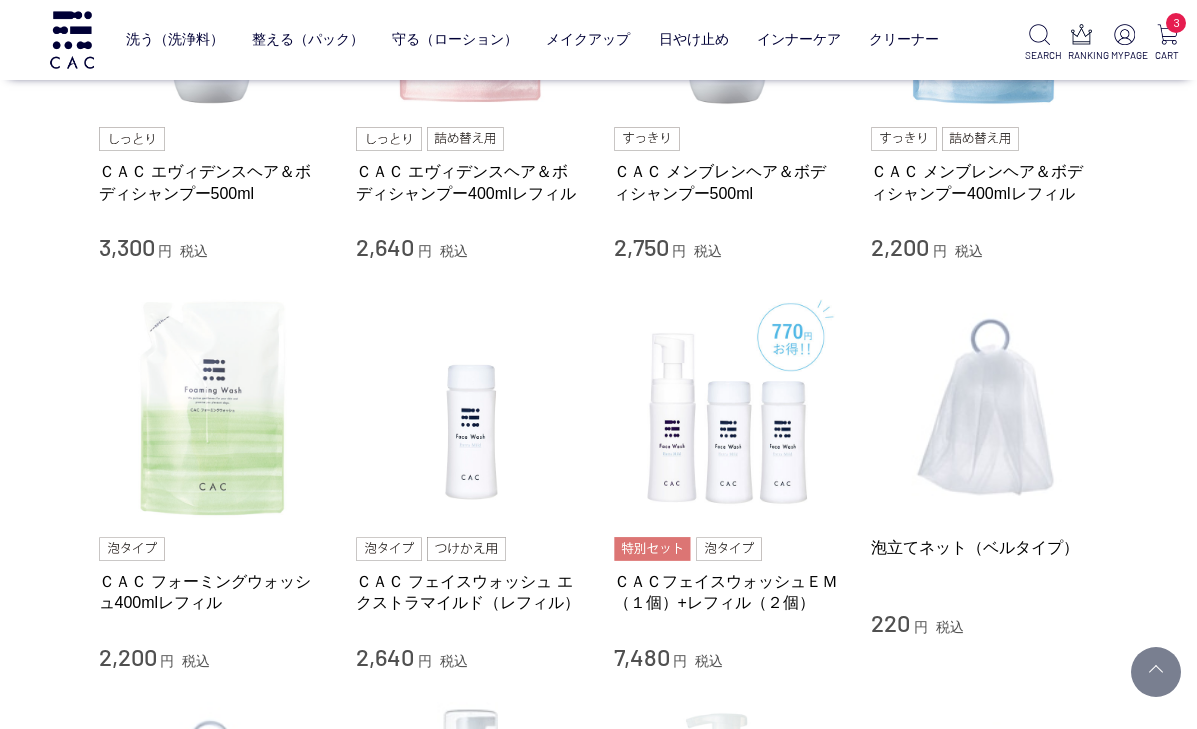 click at bounding box center (213, 407) 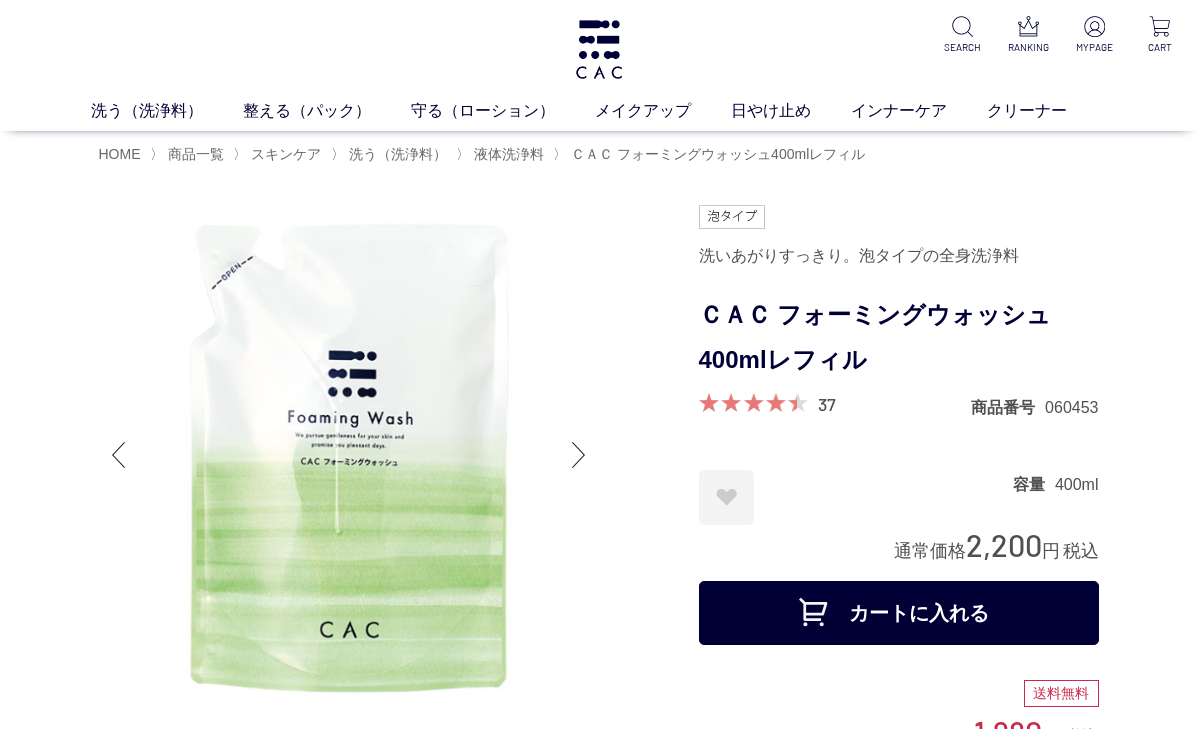 scroll, scrollTop: 0, scrollLeft: 0, axis: both 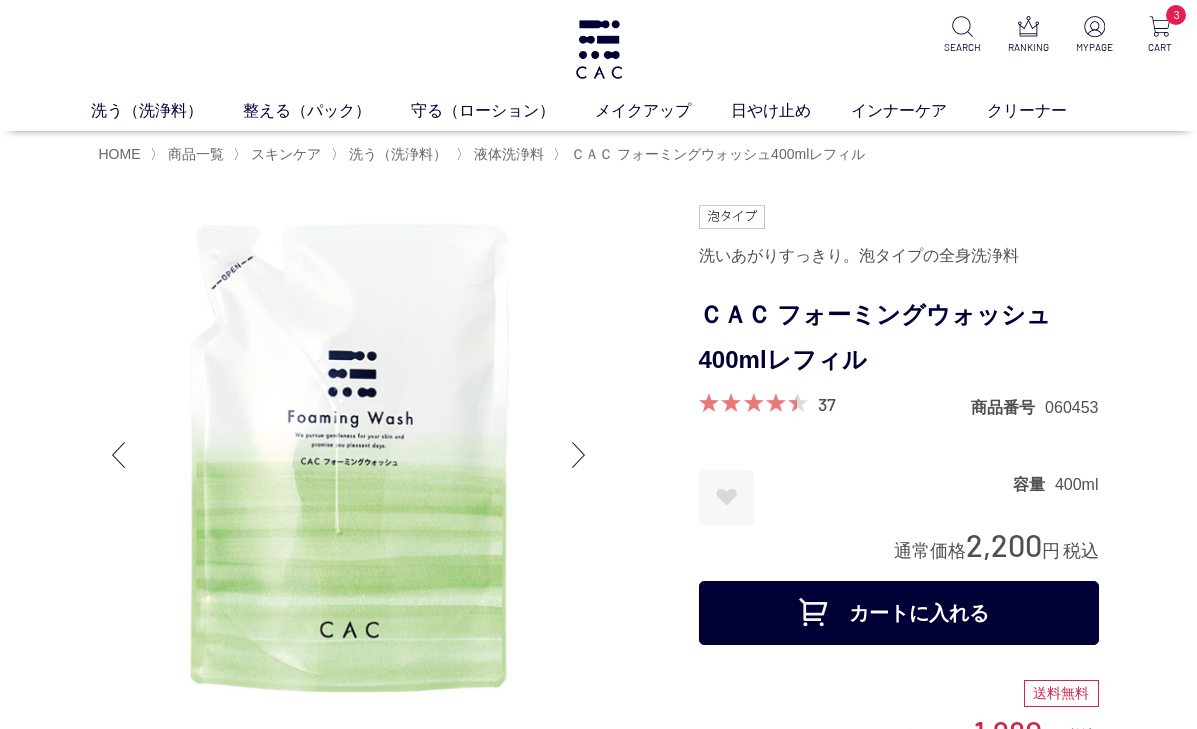 click on "お気に入りに登録する" at bounding box center (726, 497) 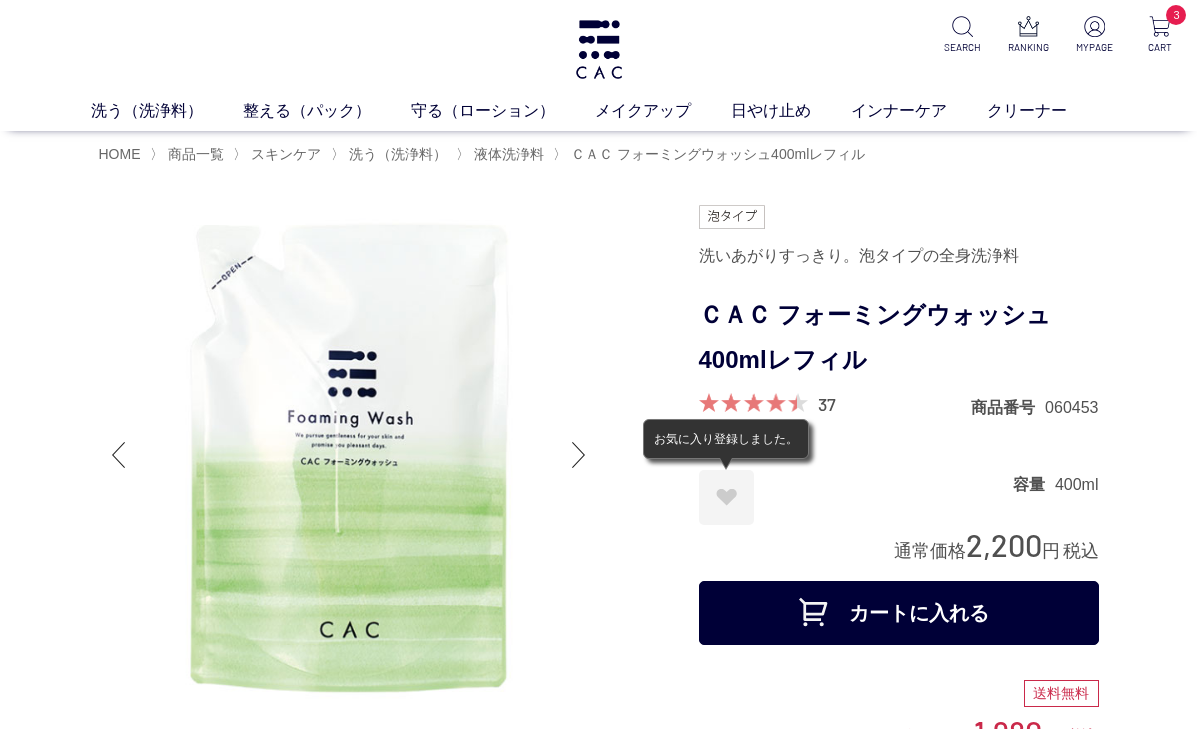 scroll, scrollTop: 320, scrollLeft: 0, axis: vertical 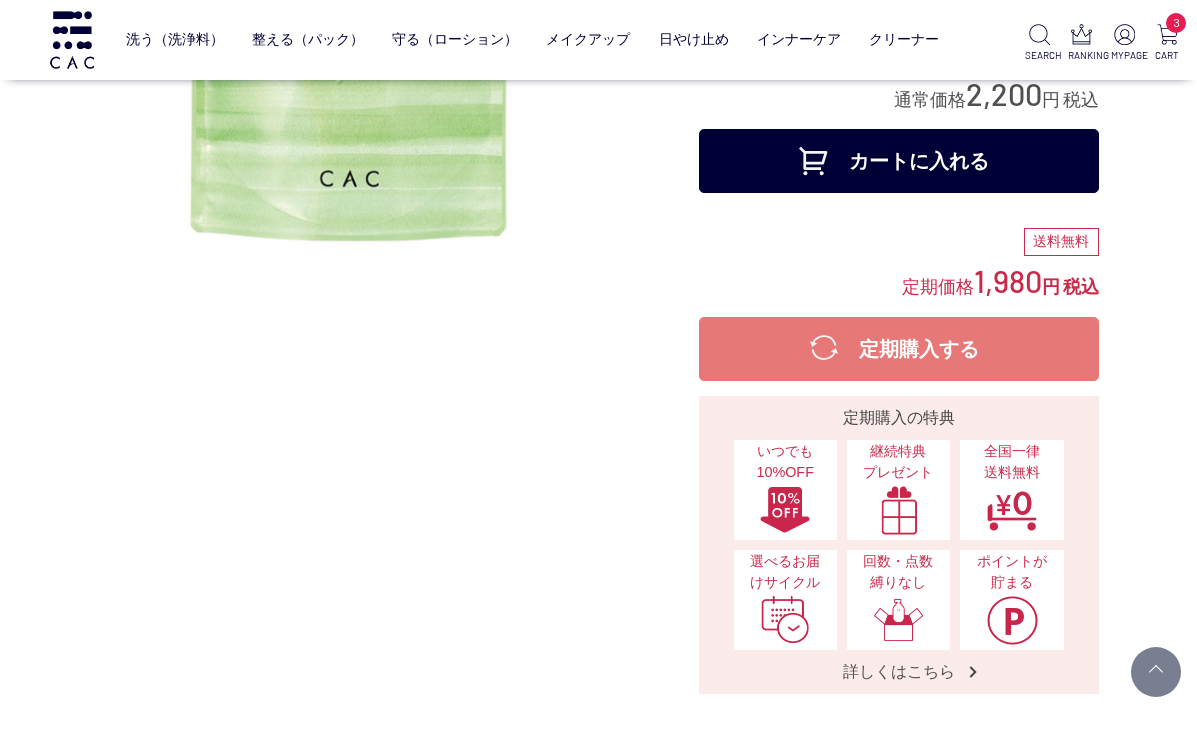 click on "カートに入れる" at bounding box center [899, 161] 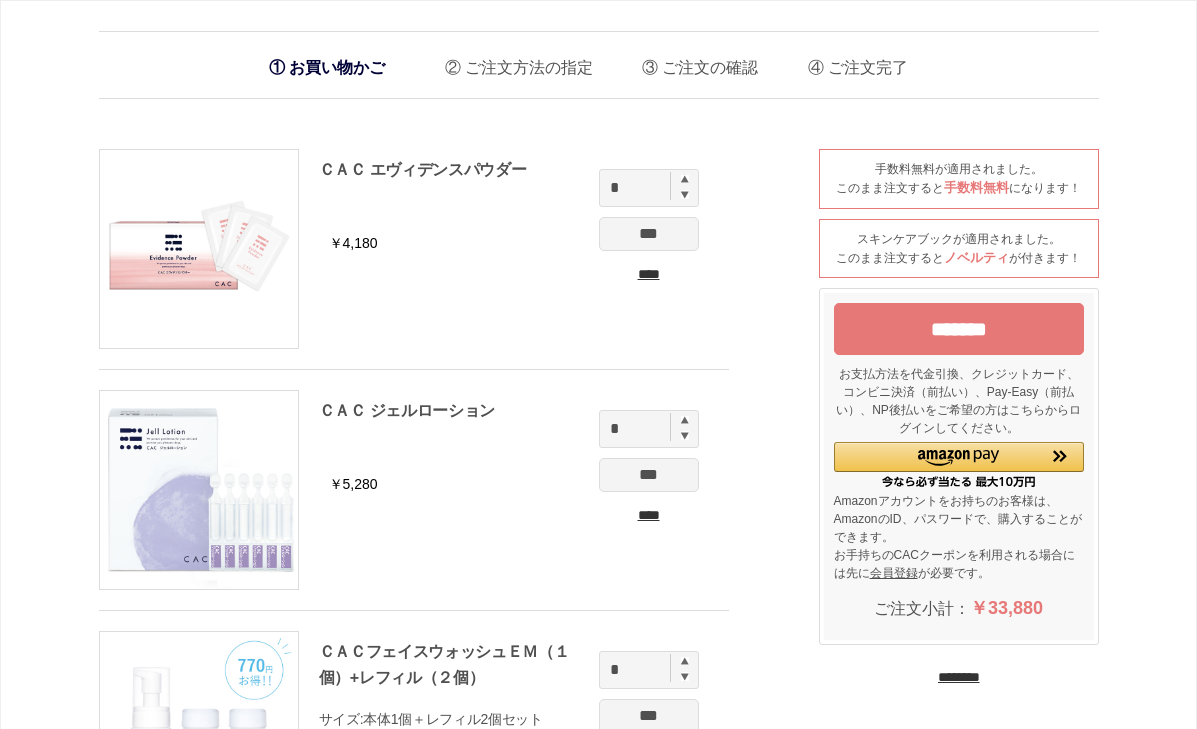 scroll, scrollTop: 0, scrollLeft: 0, axis: both 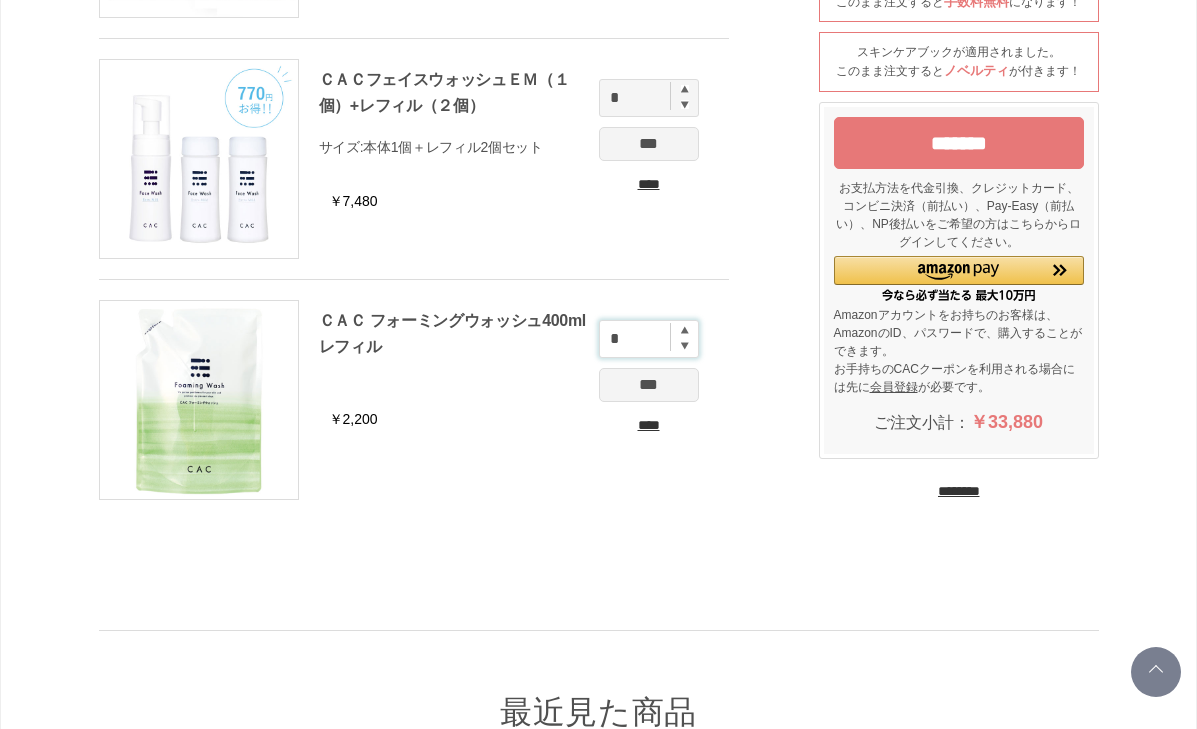 click on "*" at bounding box center (649, 339) 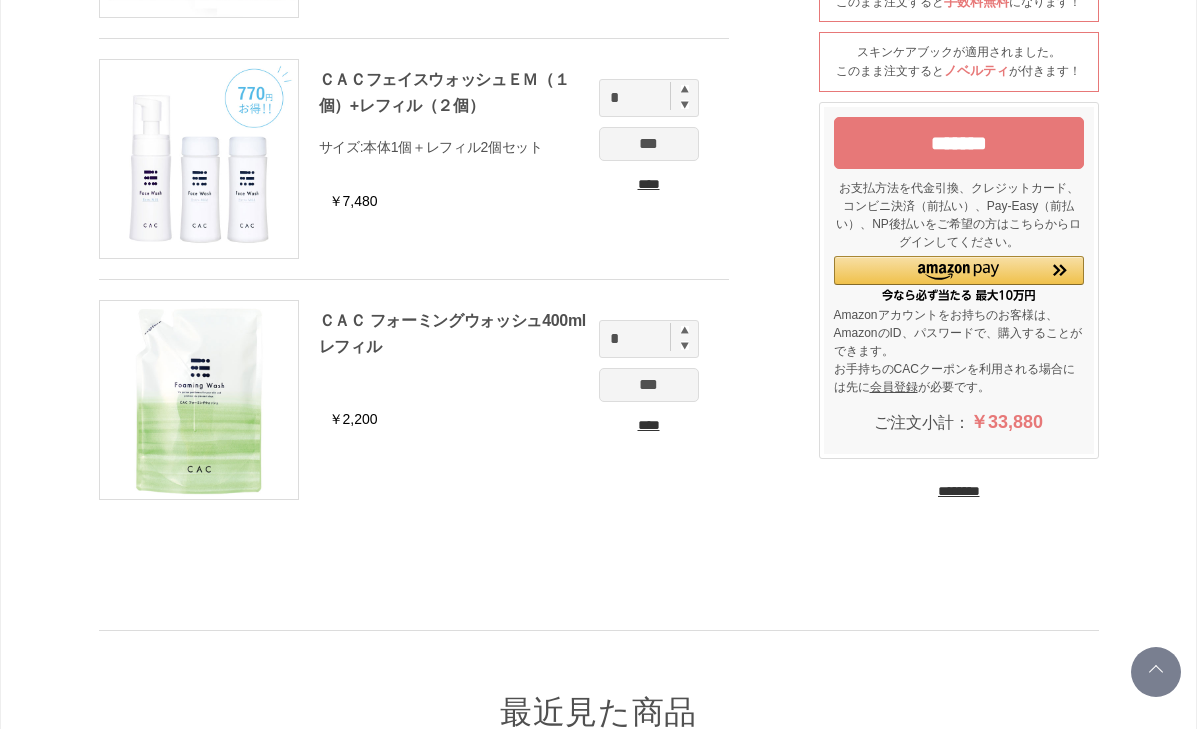 click at bounding box center [685, 330] 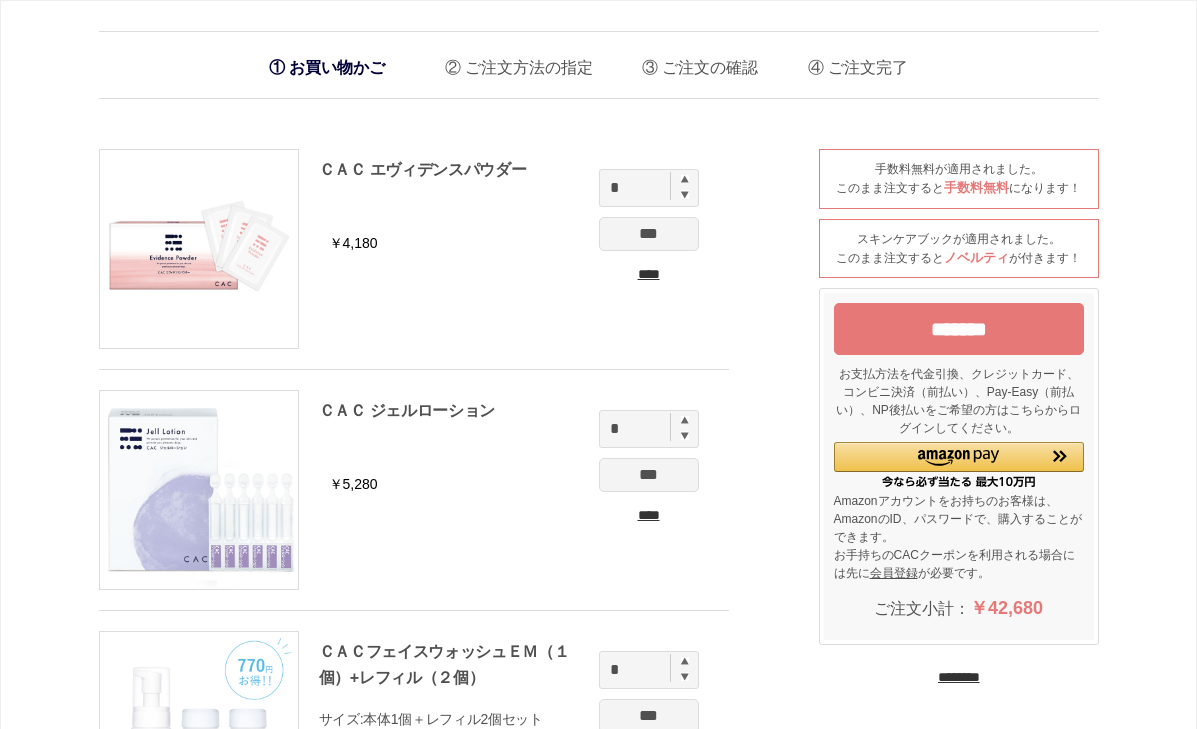 scroll, scrollTop: 0, scrollLeft: 0, axis: both 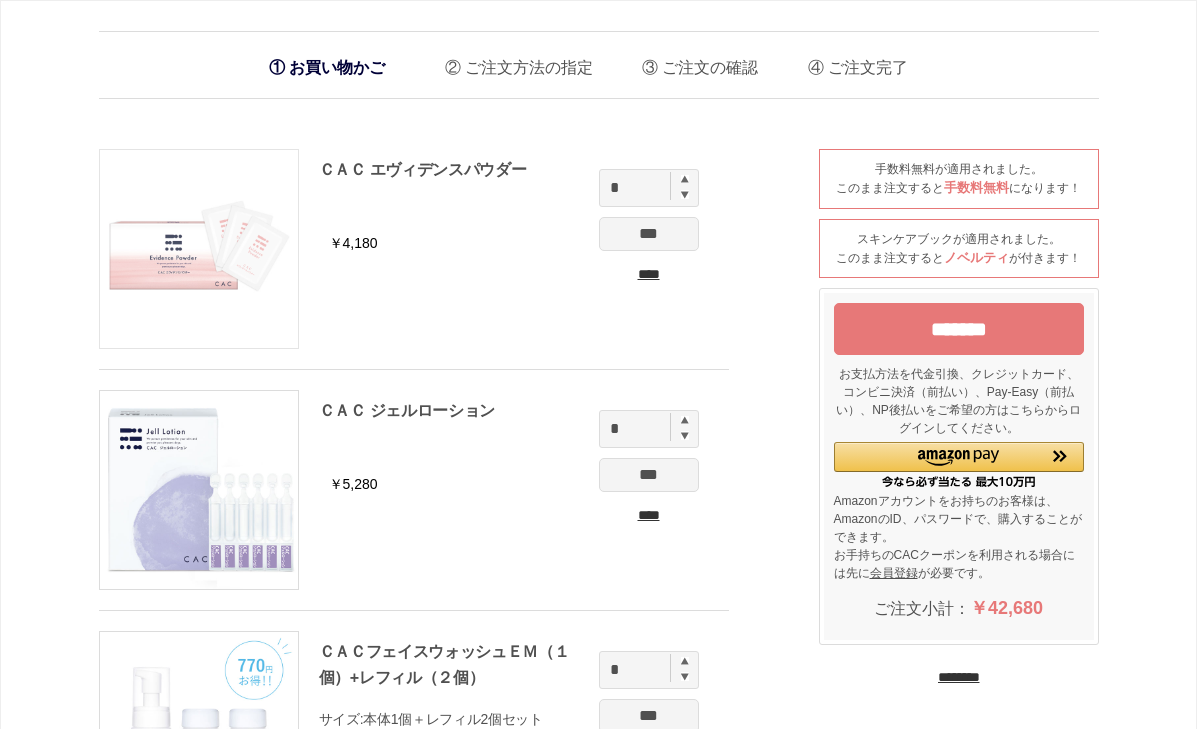click at bounding box center (199, 249) 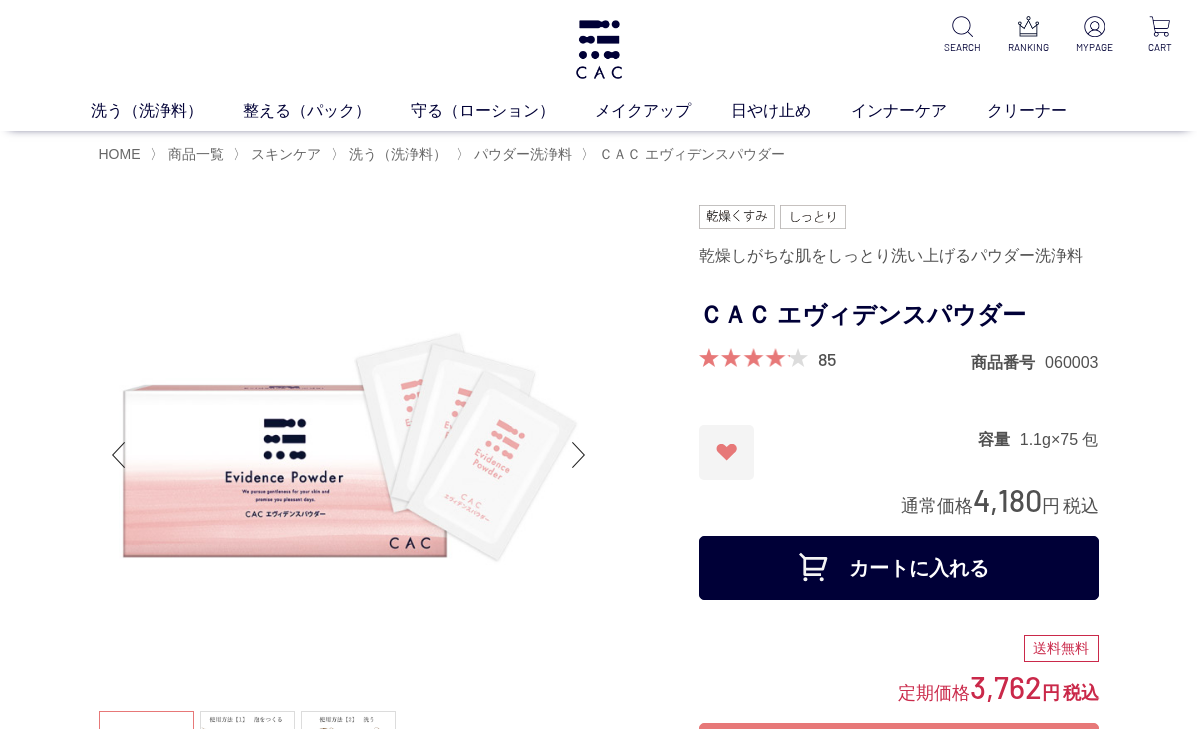 scroll, scrollTop: 0, scrollLeft: 0, axis: both 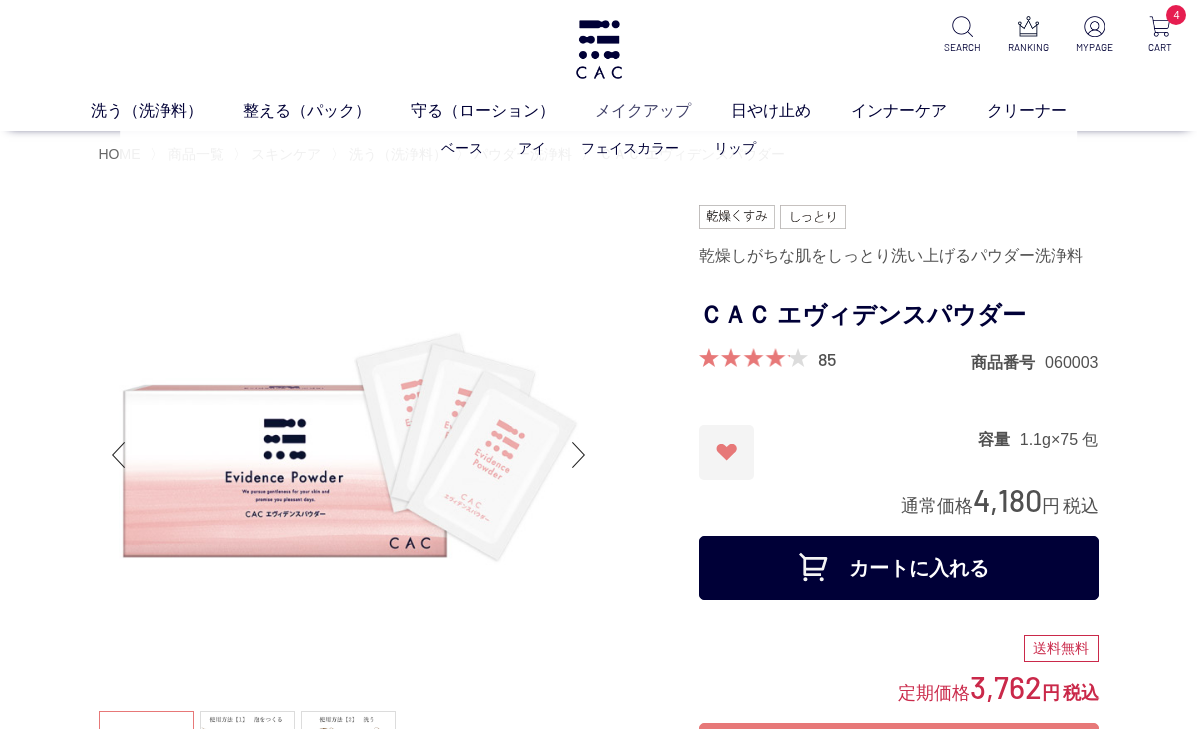 click on "メイクアップ" at bounding box center [663, 111] 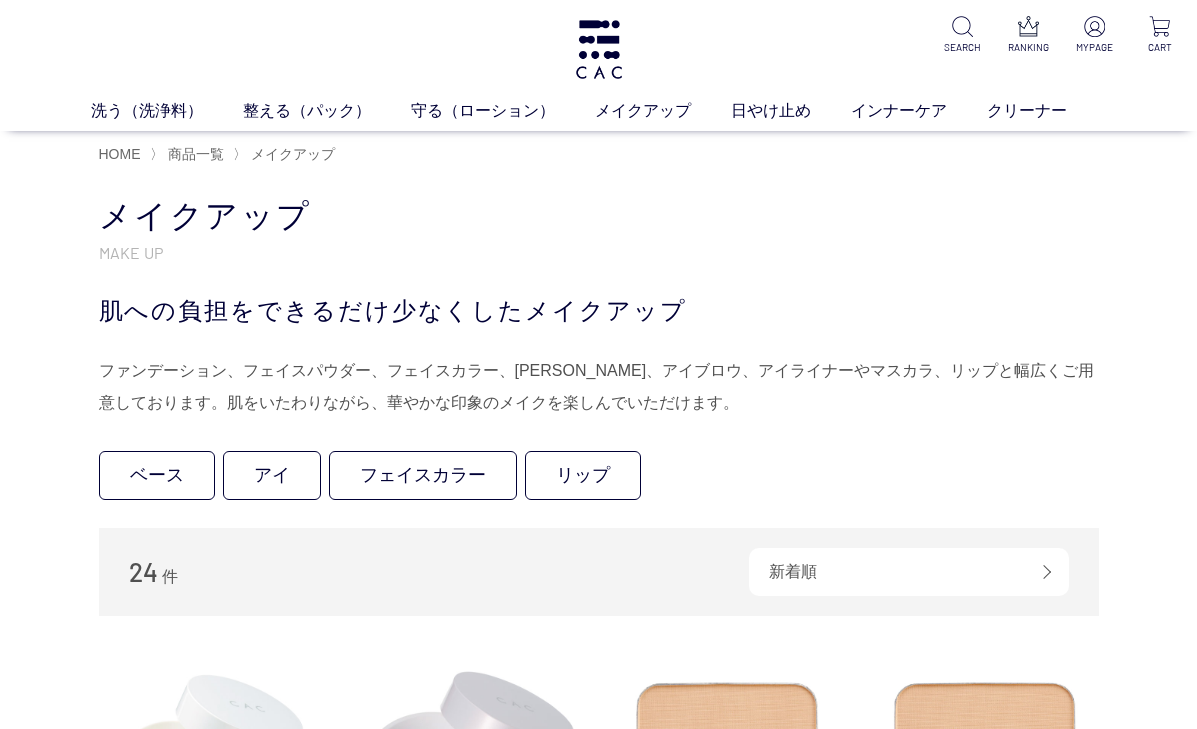 scroll, scrollTop: 0, scrollLeft: 0, axis: both 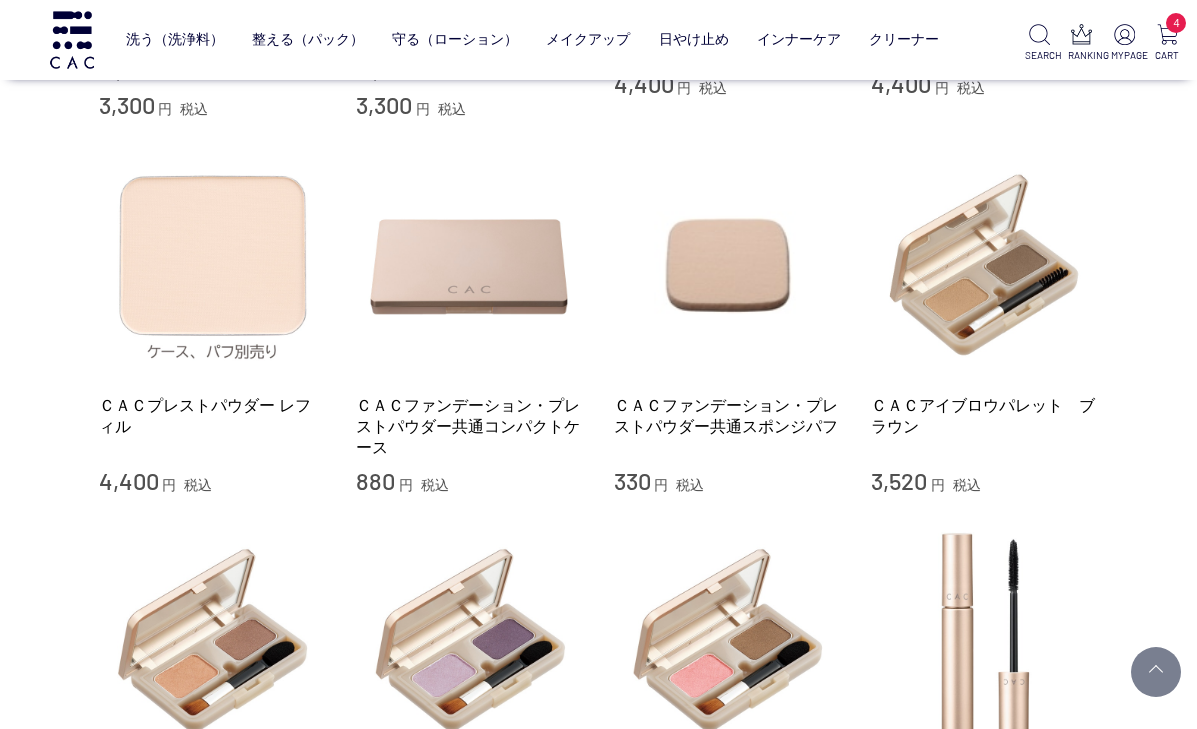 click at bounding box center (213, 265) 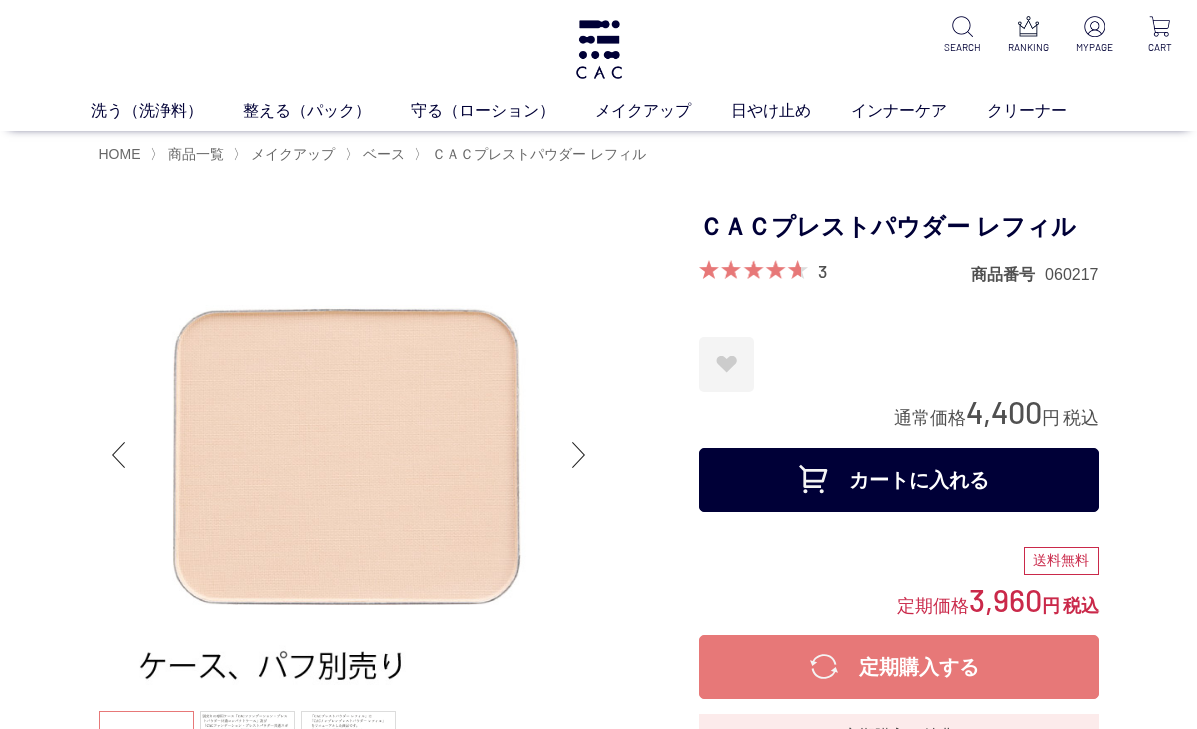 scroll, scrollTop: 0, scrollLeft: 0, axis: both 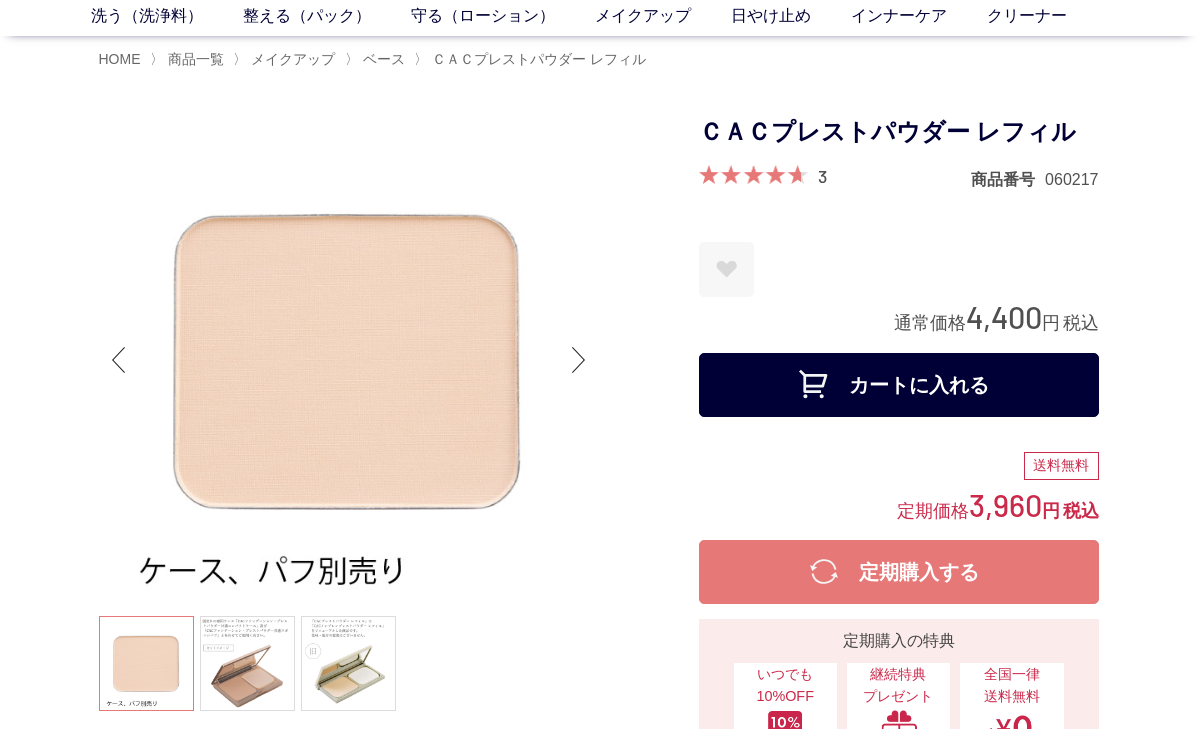 click on "お気に入りに登録する" at bounding box center [726, 269] 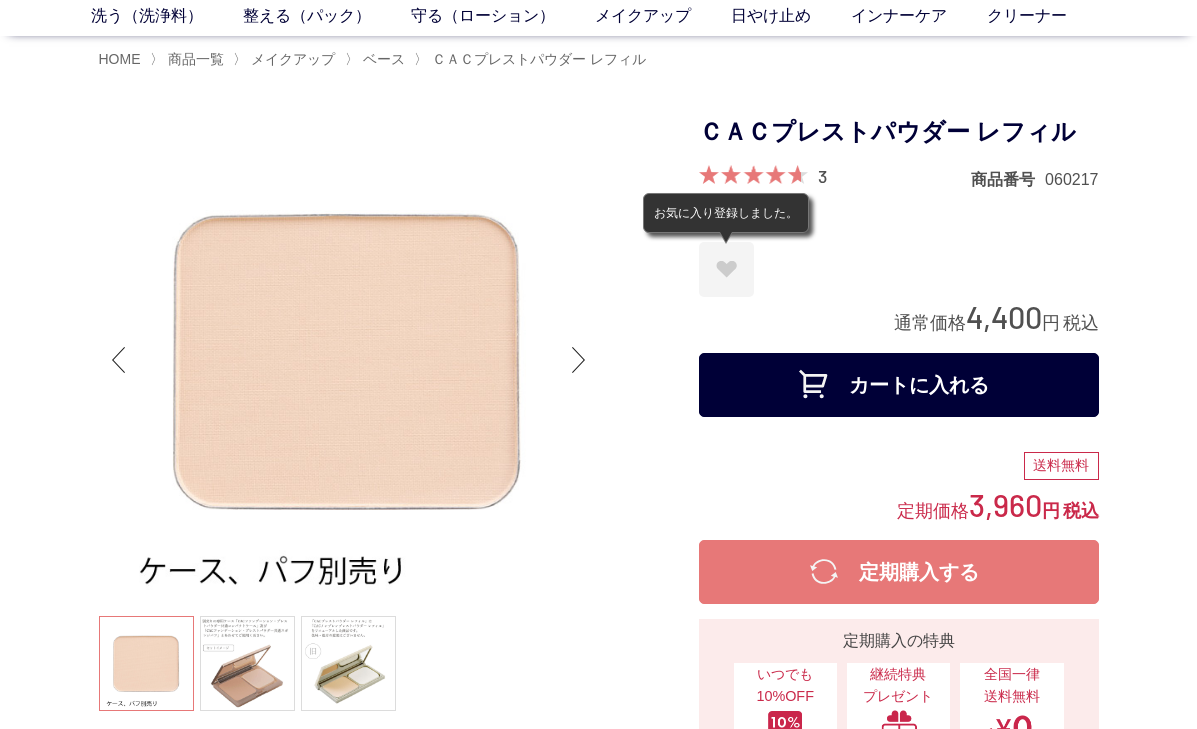 click on "カートに入れる" at bounding box center [899, 385] 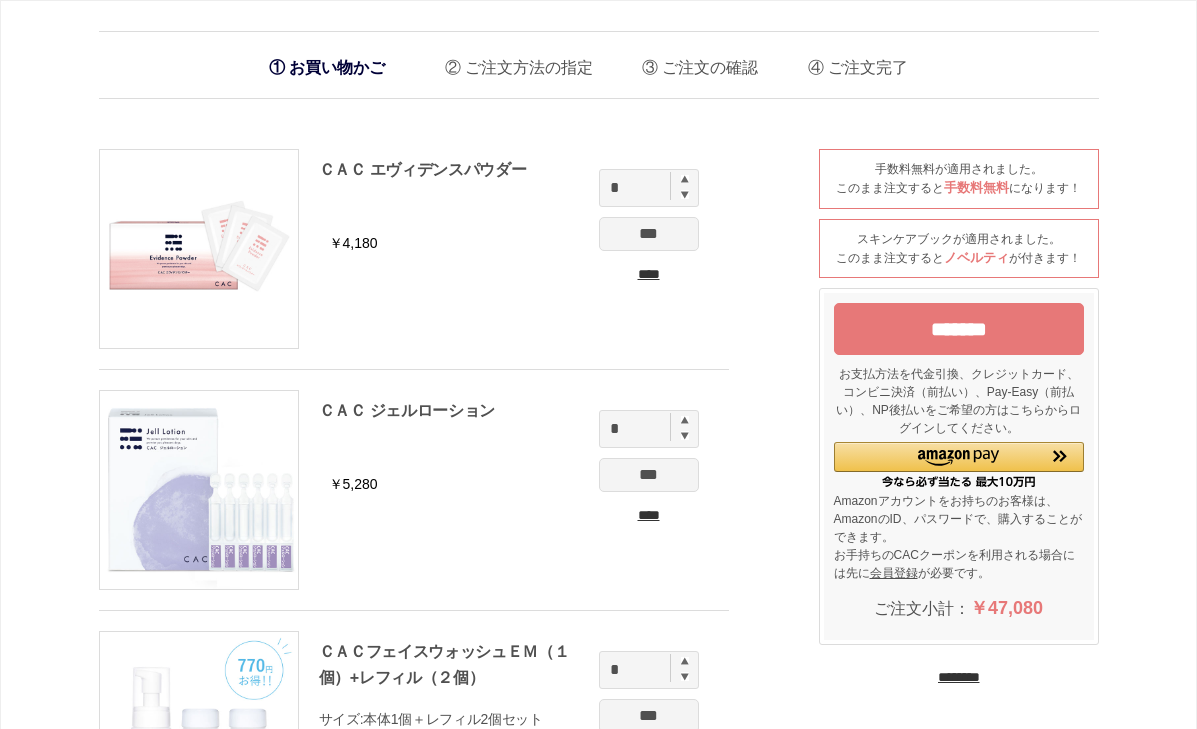 scroll, scrollTop: 0, scrollLeft: 0, axis: both 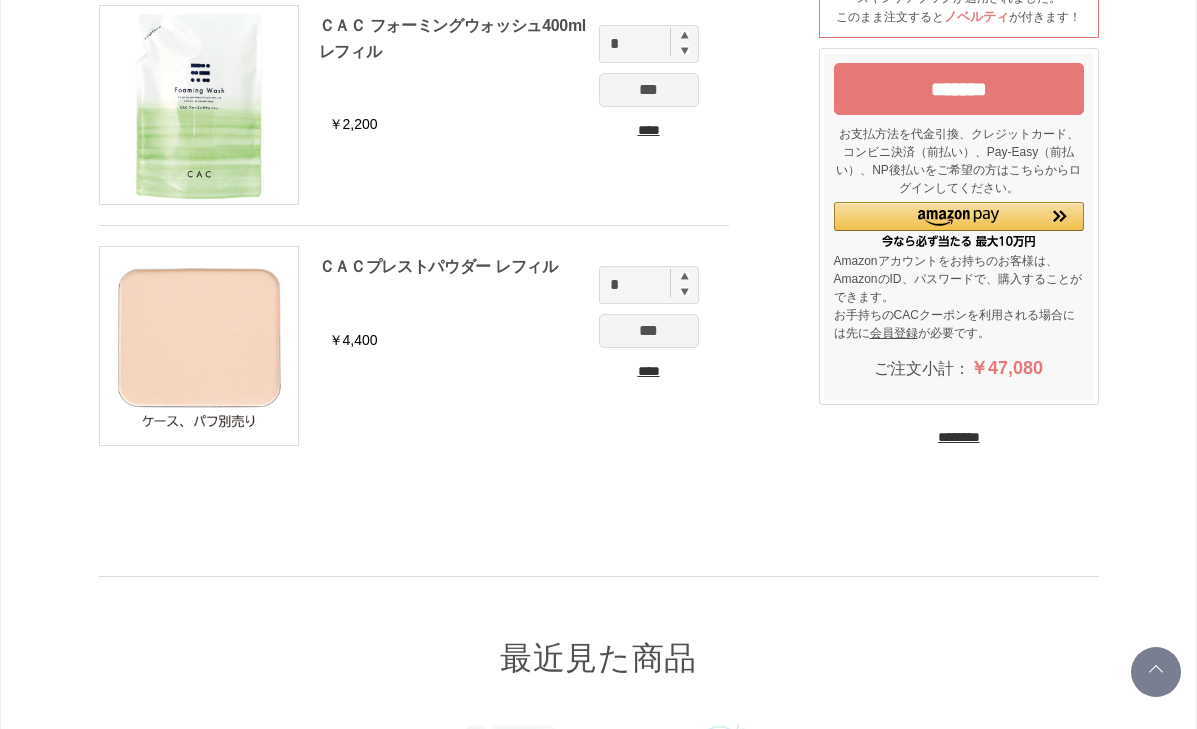 click at bounding box center [685, 276] 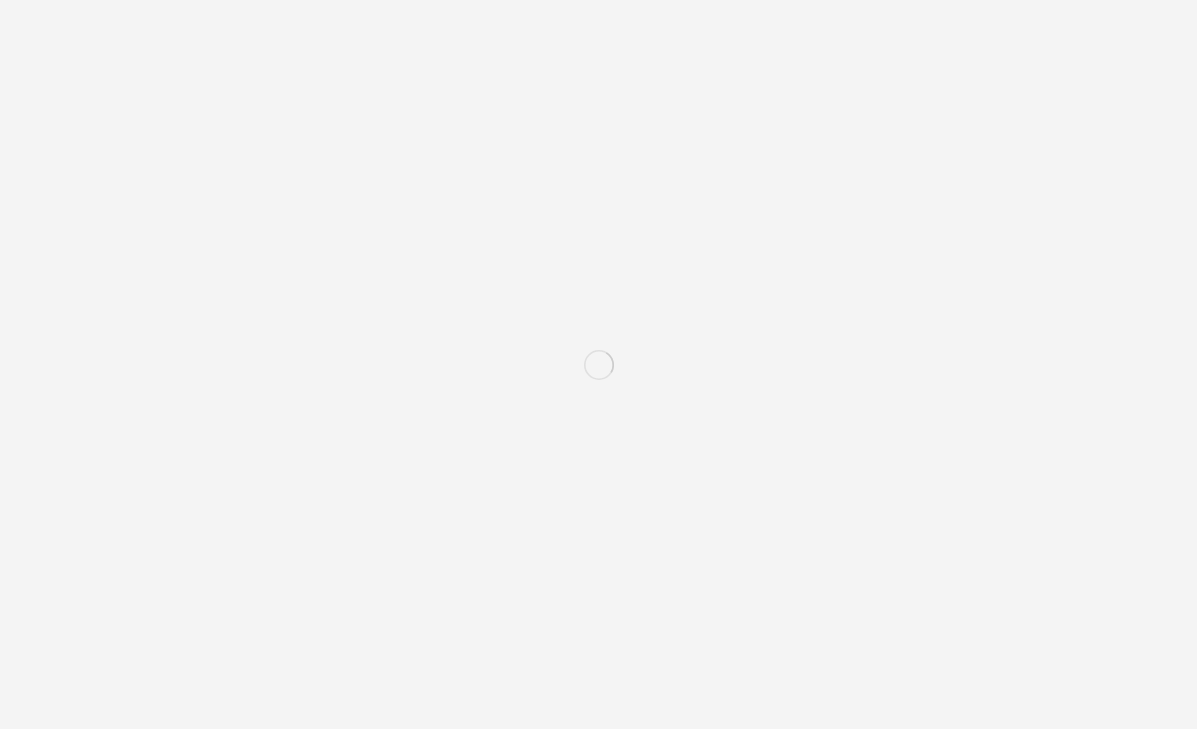 scroll, scrollTop: 0, scrollLeft: 0, axis: both 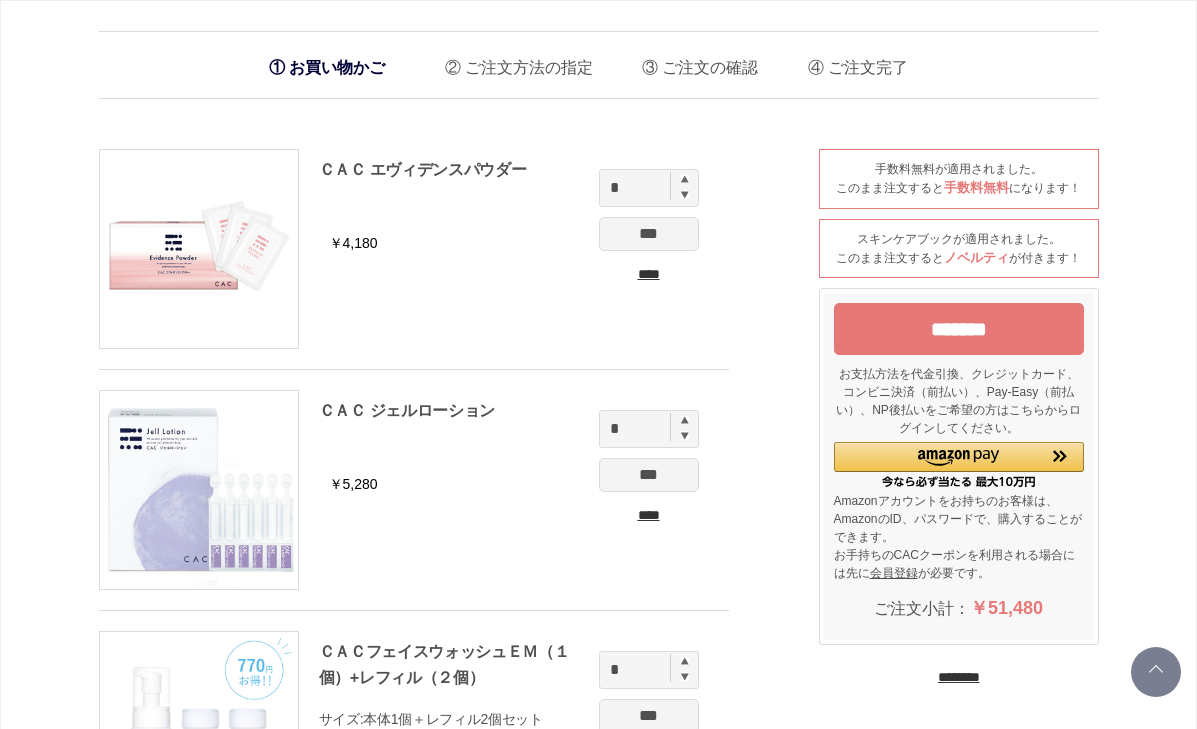 click on "*******" at bounding box center [959, 329] 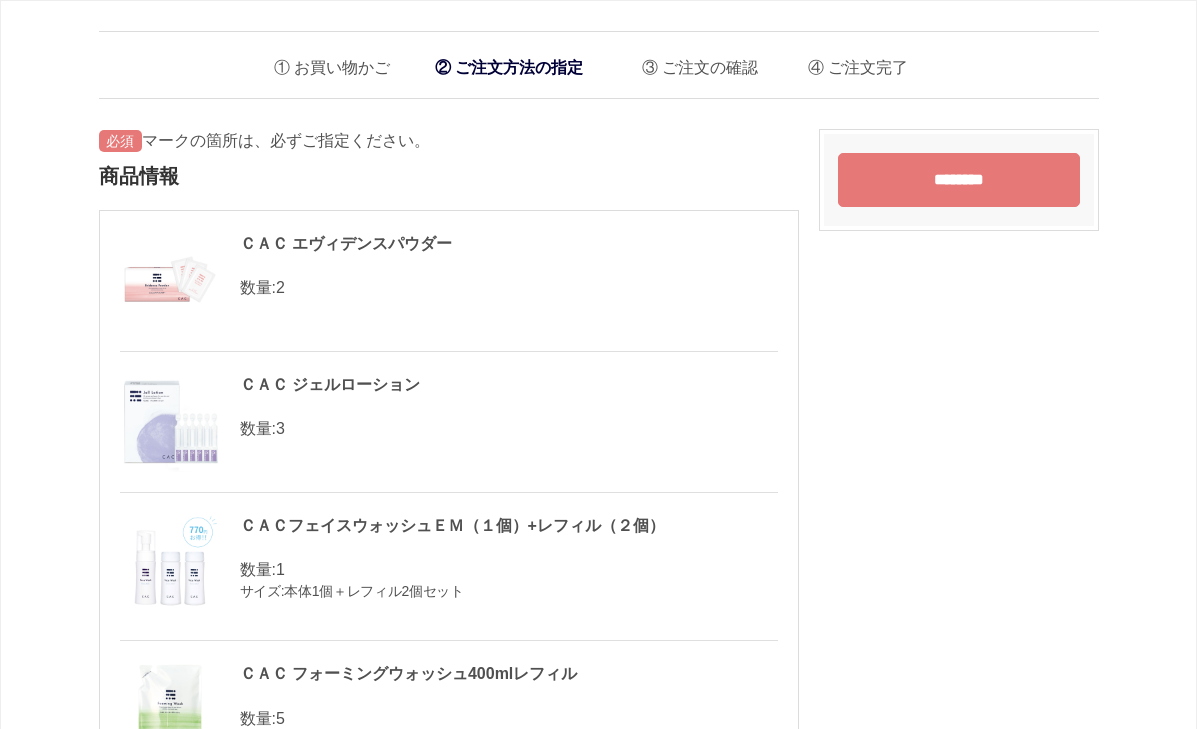 scroll, scrollTop: 0, scrollLeft: 0, axis: both 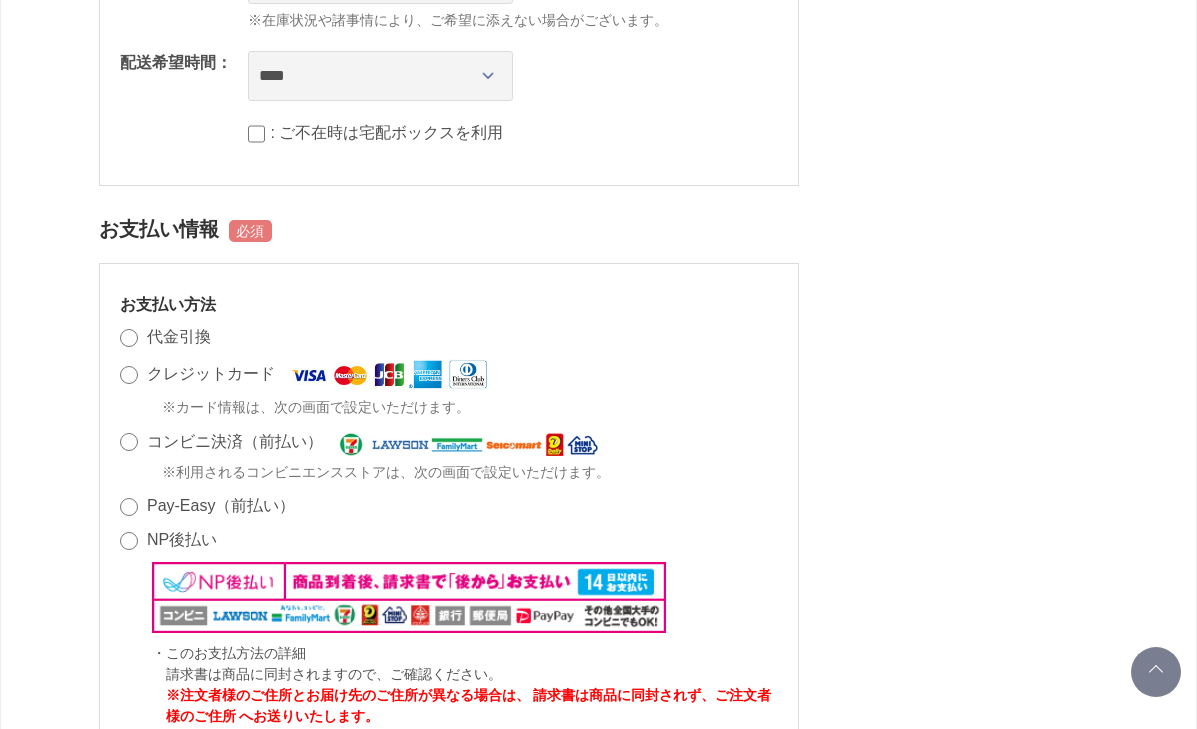 click on "クレジットカード" at bounding box center (211, 373) 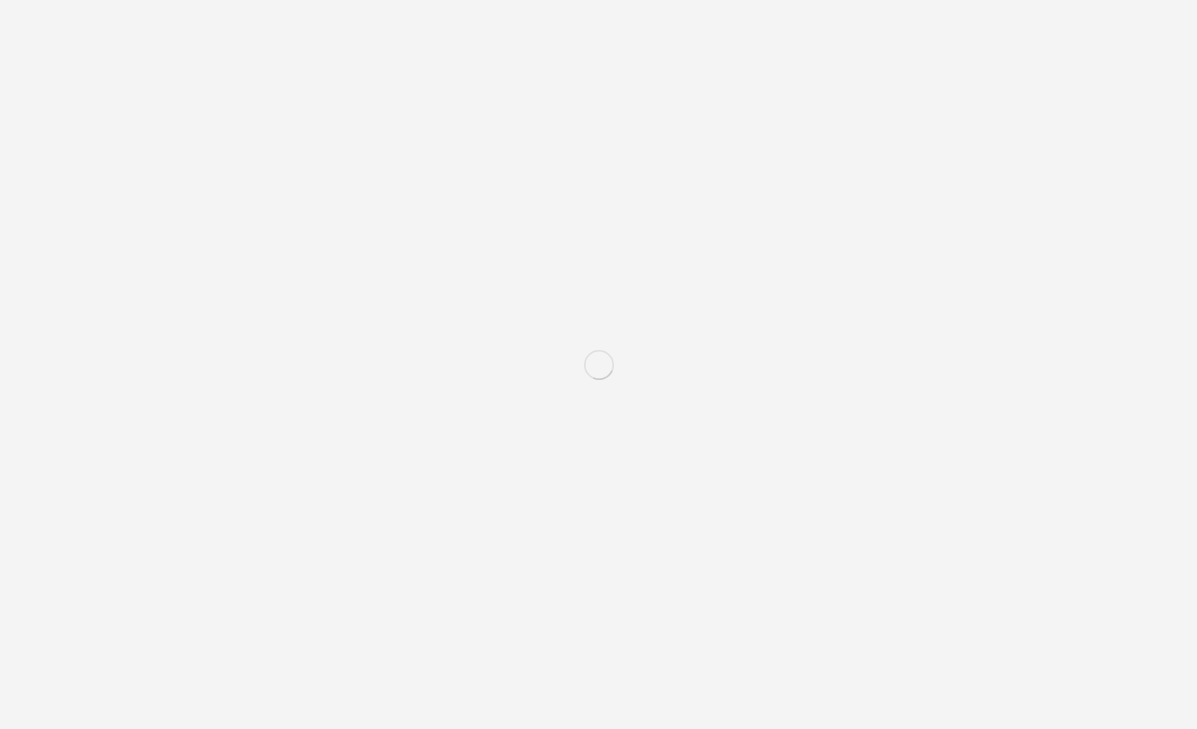 scroll, scrollTop: 0, scrollLeft: 0, axis: both 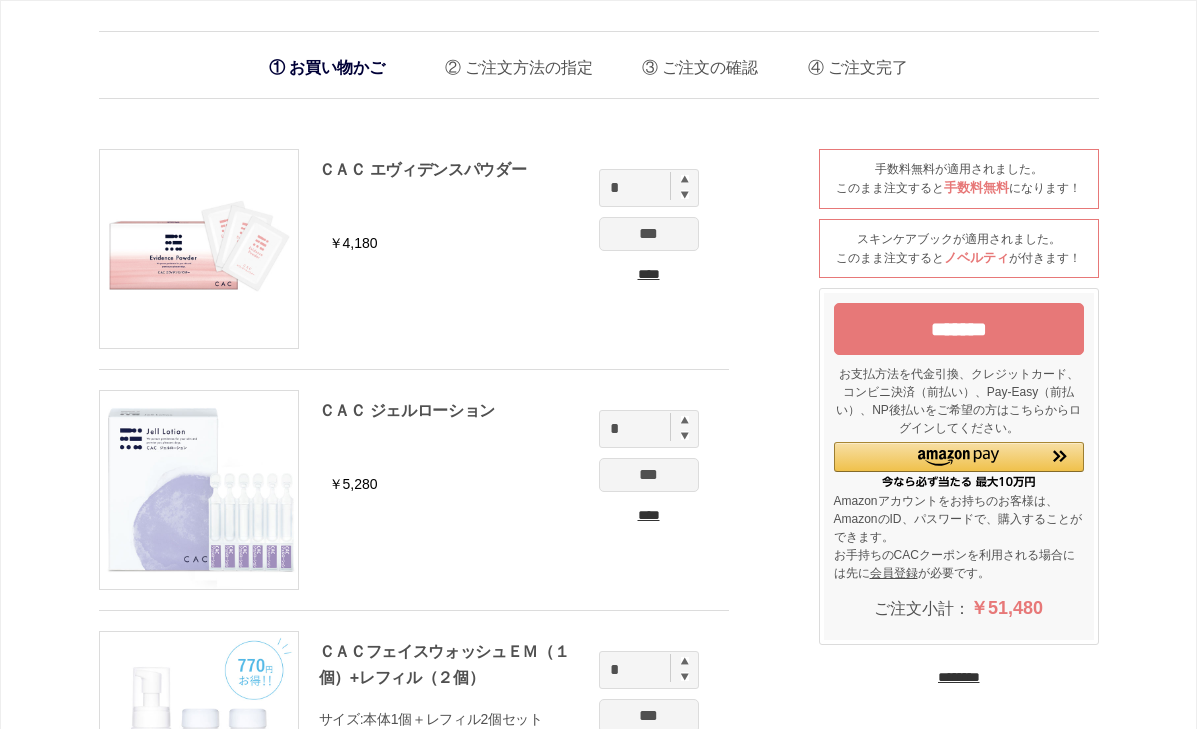 click on "*******" at bounding box center [959, 329] 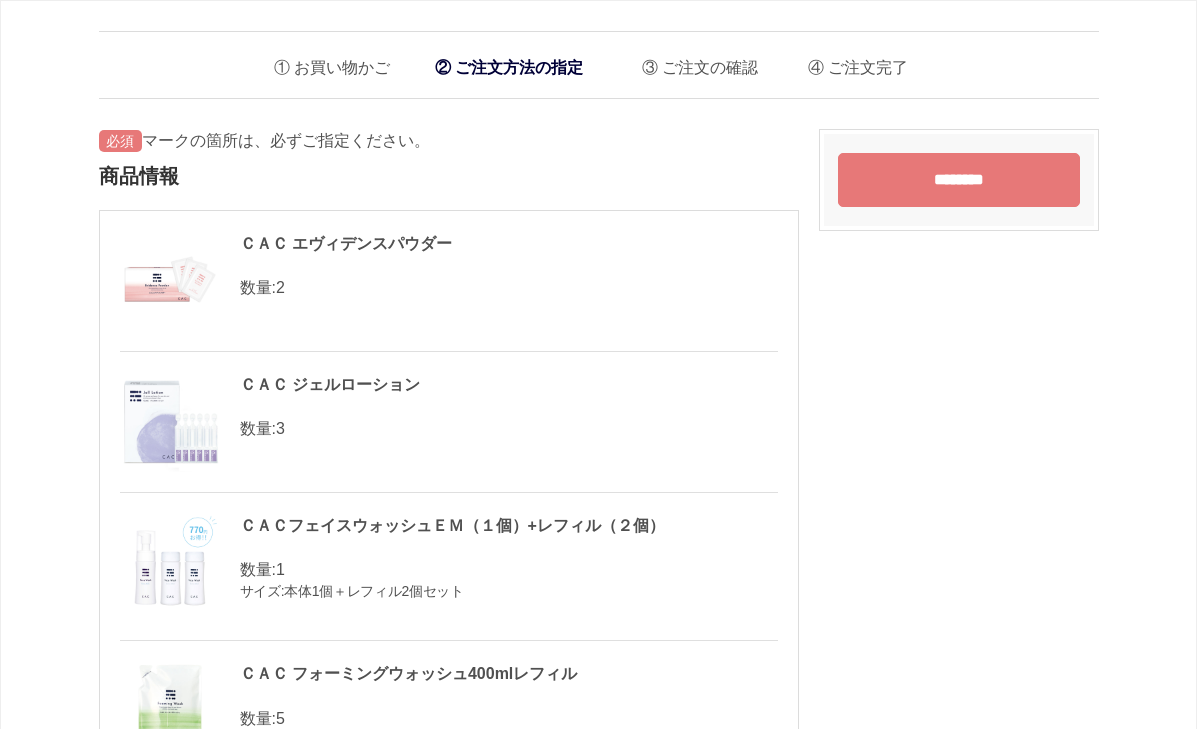 scroll, scrollTop: 0, scrollLeft: 0, axis: both 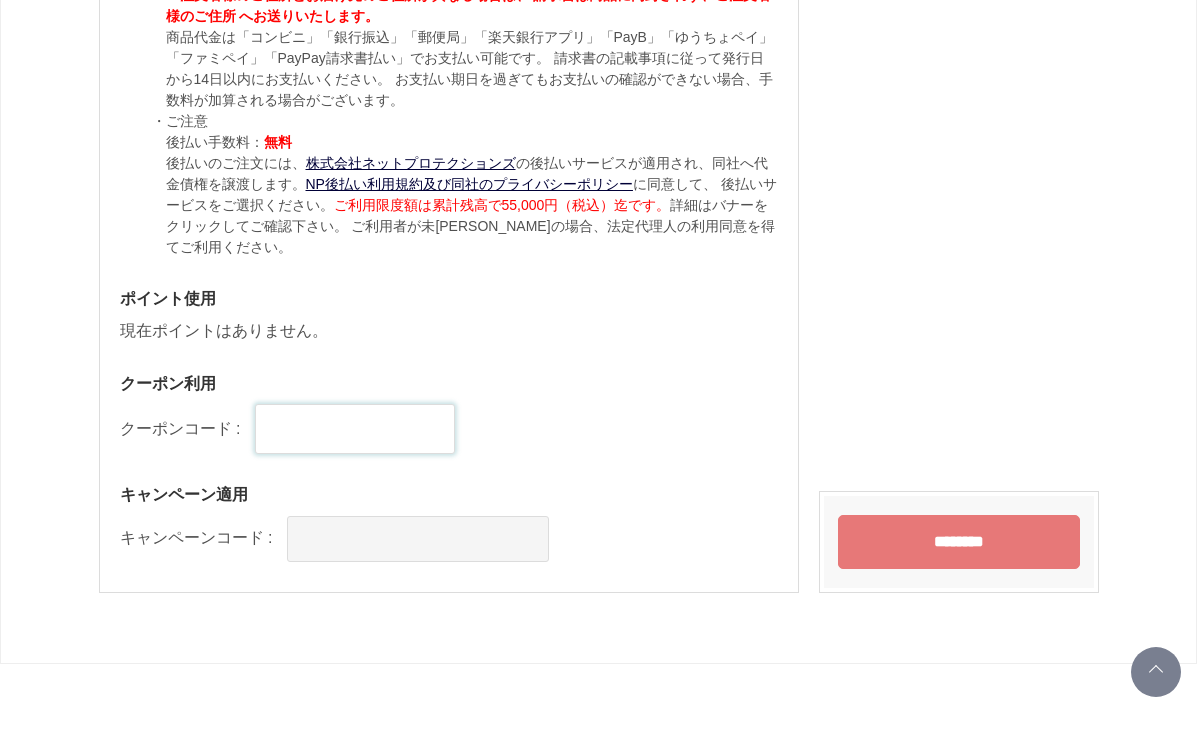 click at bounding box center (355, 429) 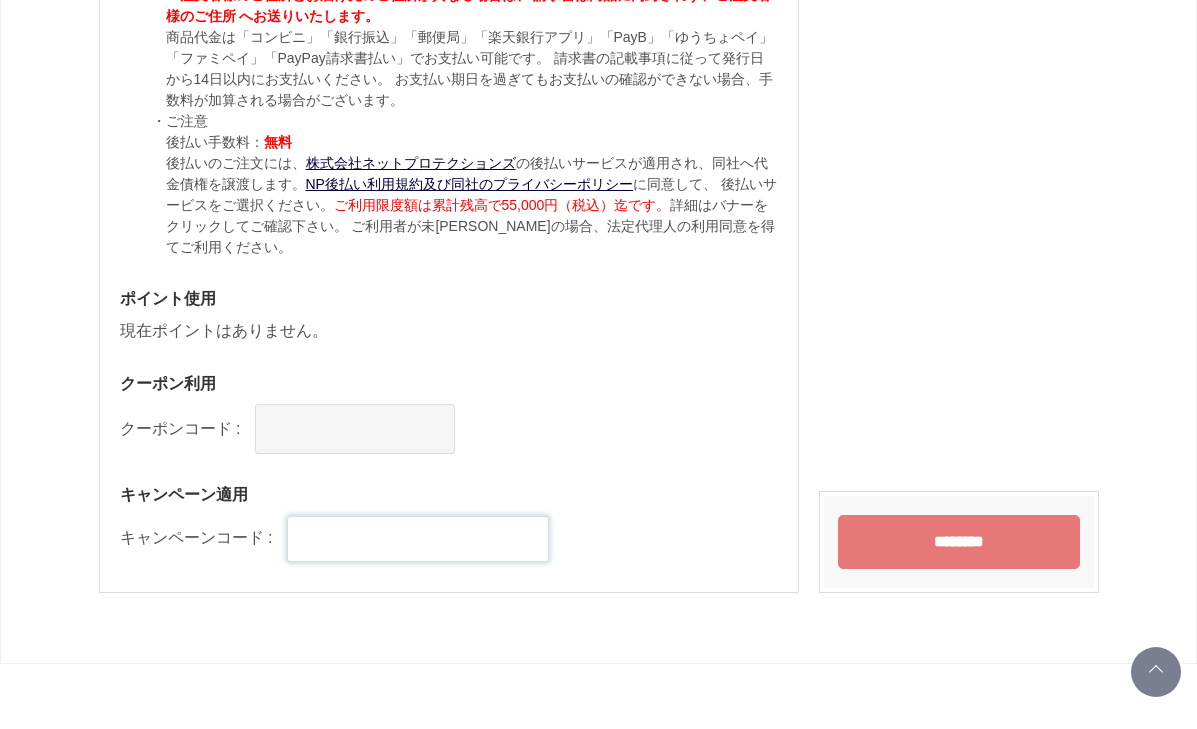 click at bounding box center [418, 539] 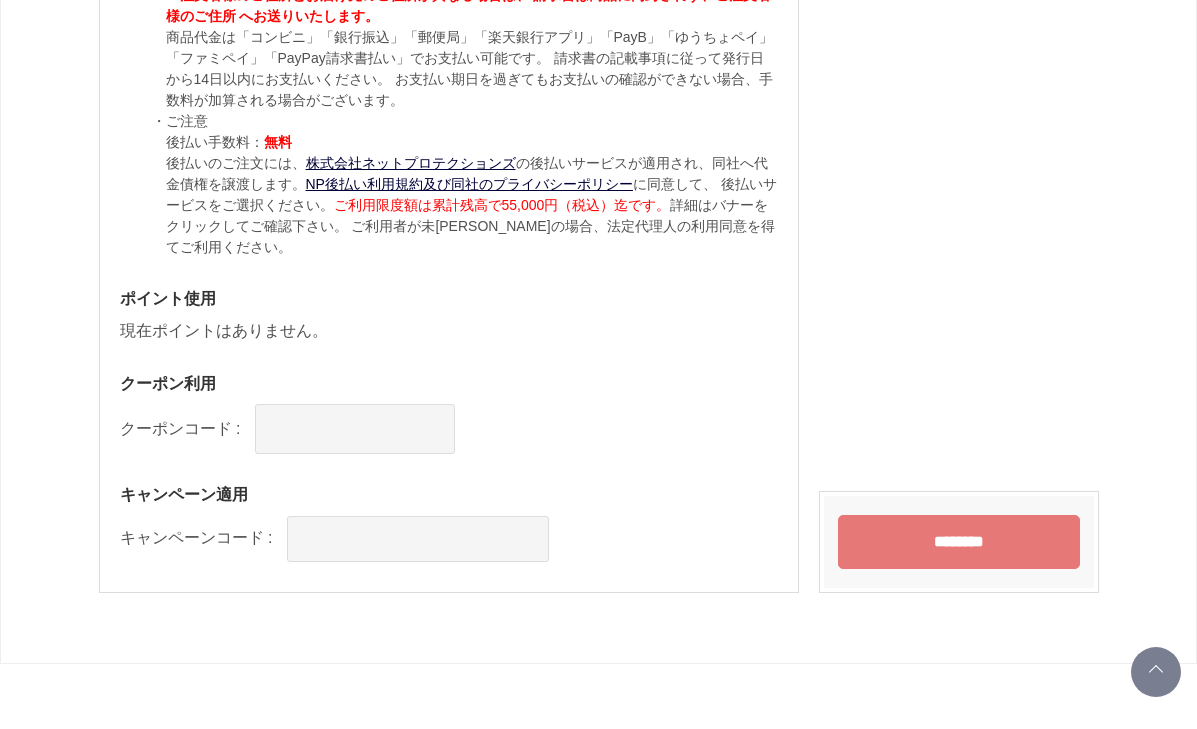 click on "********" at bounding box center [959, 542] 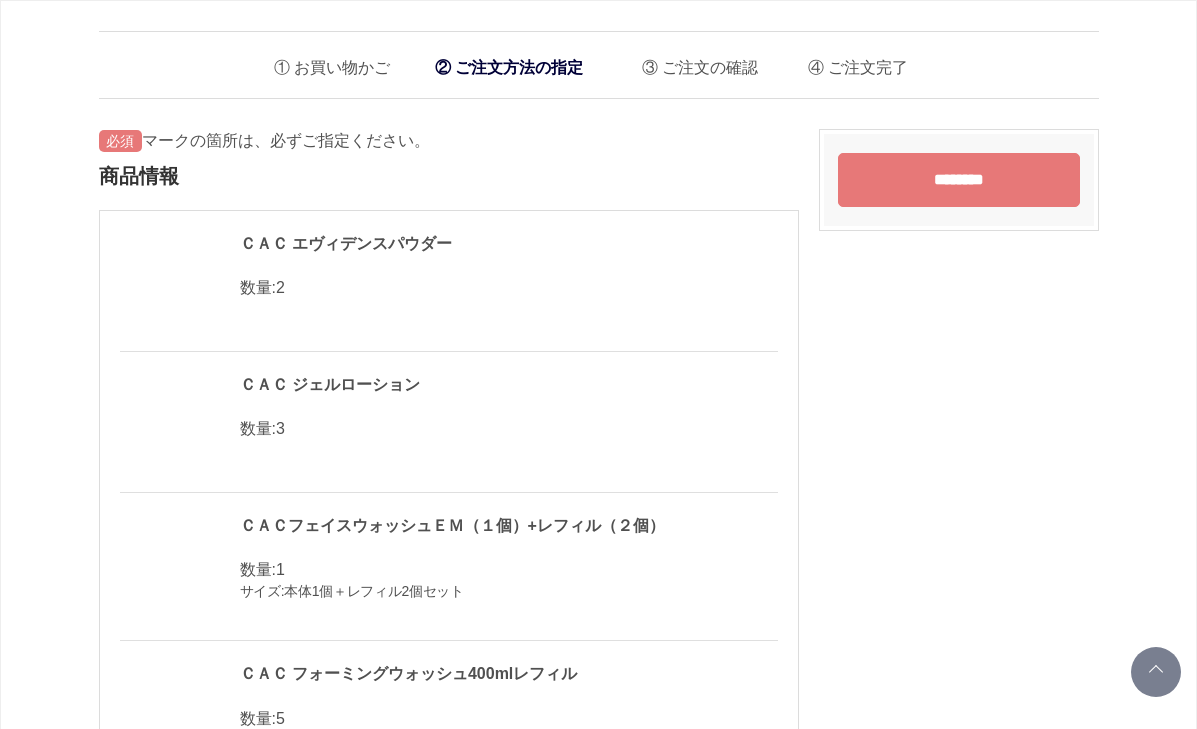 scroll, scrollTop: 1522, scrollLeft: 0, axis: vertical 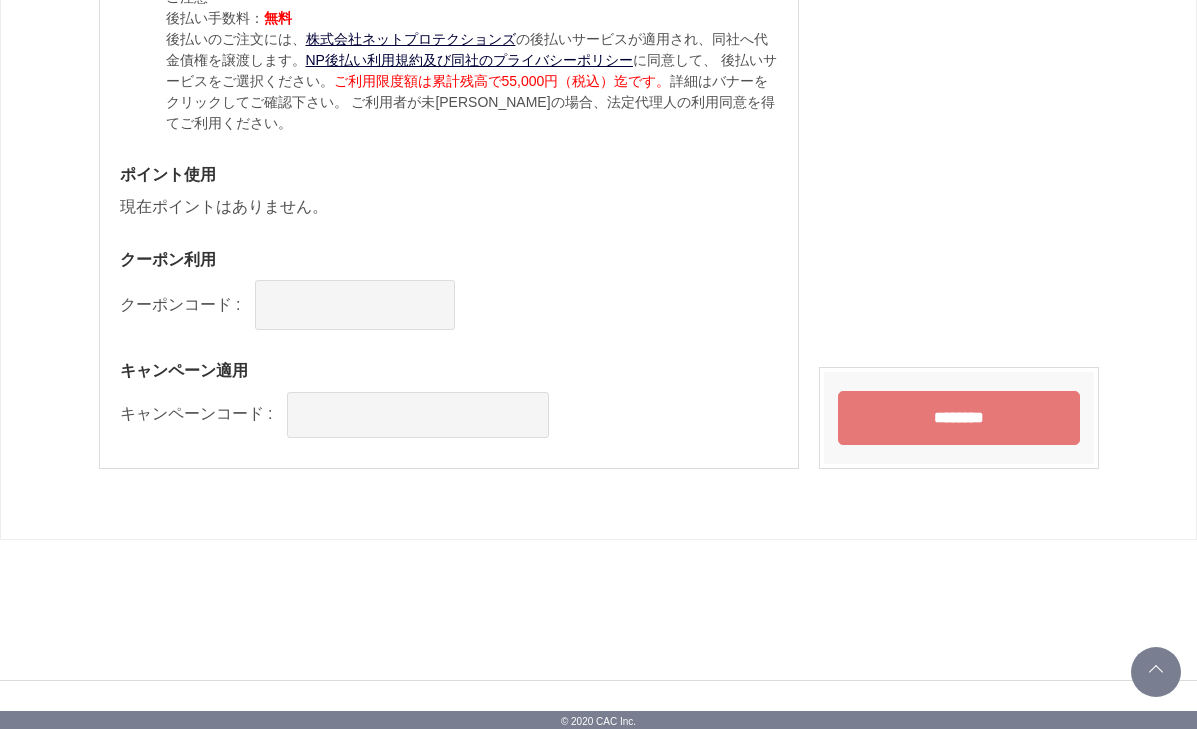 click on "********" at bounding box center [959, 418] 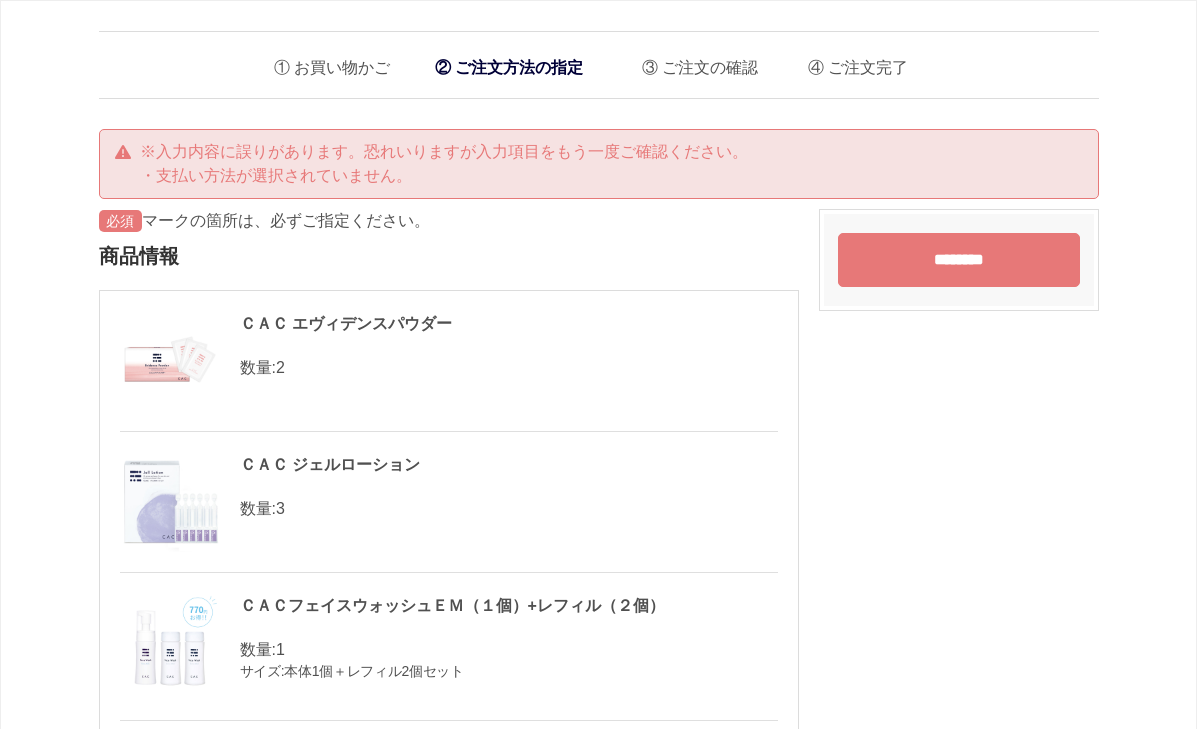 scroll, scrollTop: 0, scrollLeft: 0, axis: both 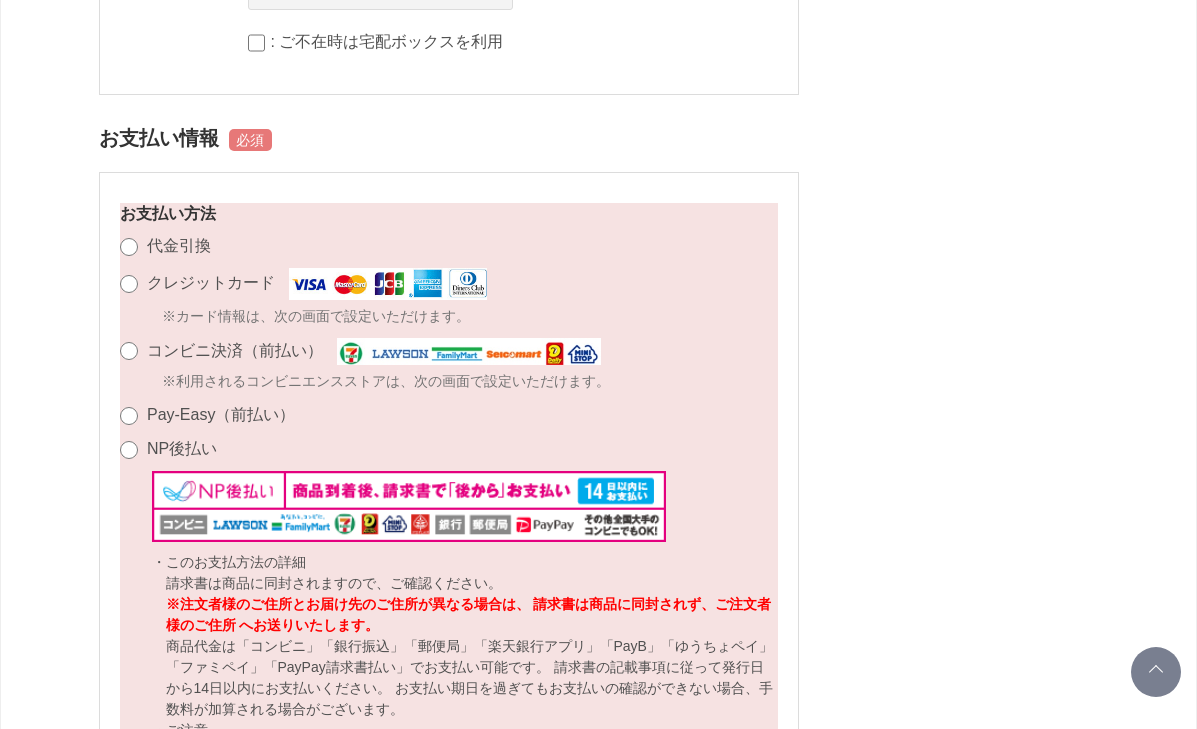 click on "クレジットカード" at bounding box center (211, 282) 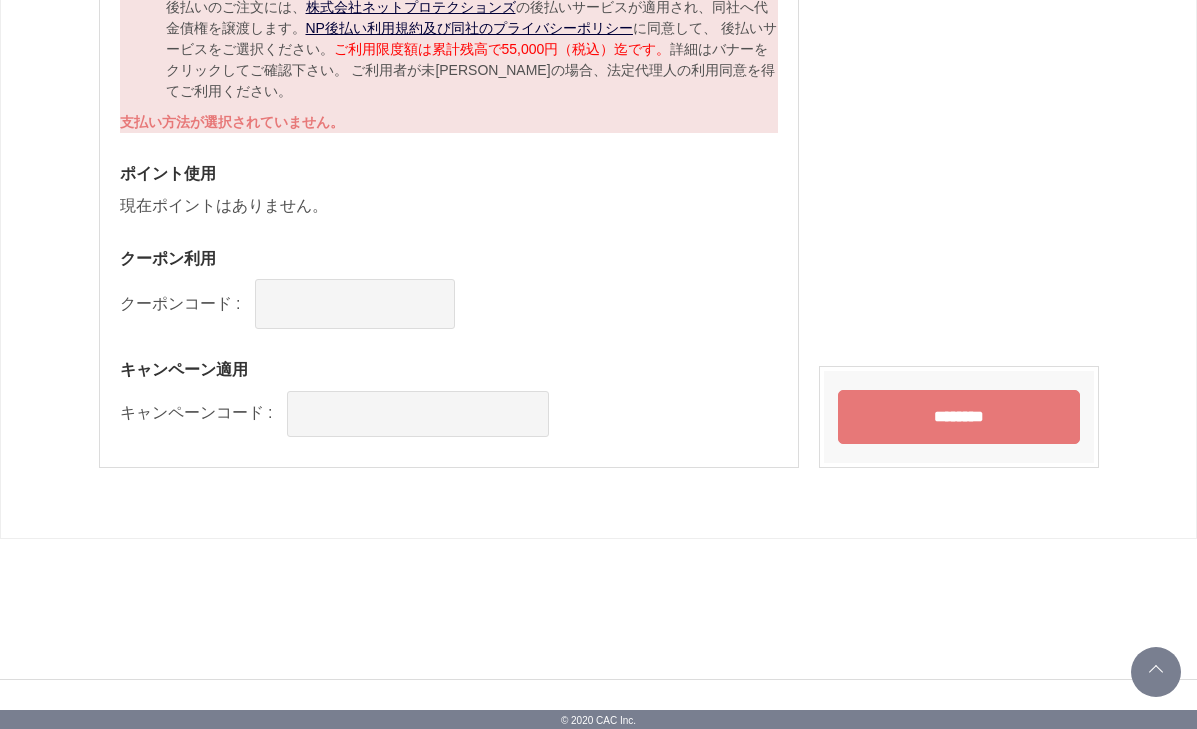 scroll, scrollTop: 2572, scrollLeft: 0, axis: vertical 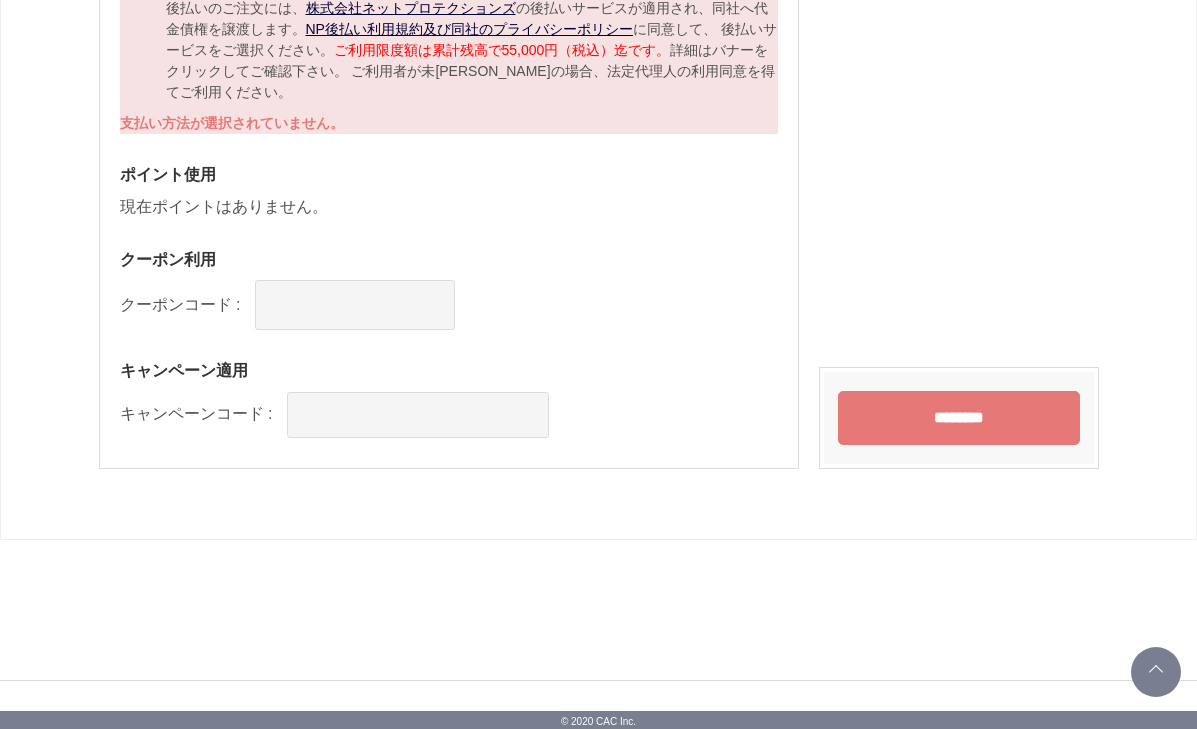 click on "********" at bounding box center [959, 418] 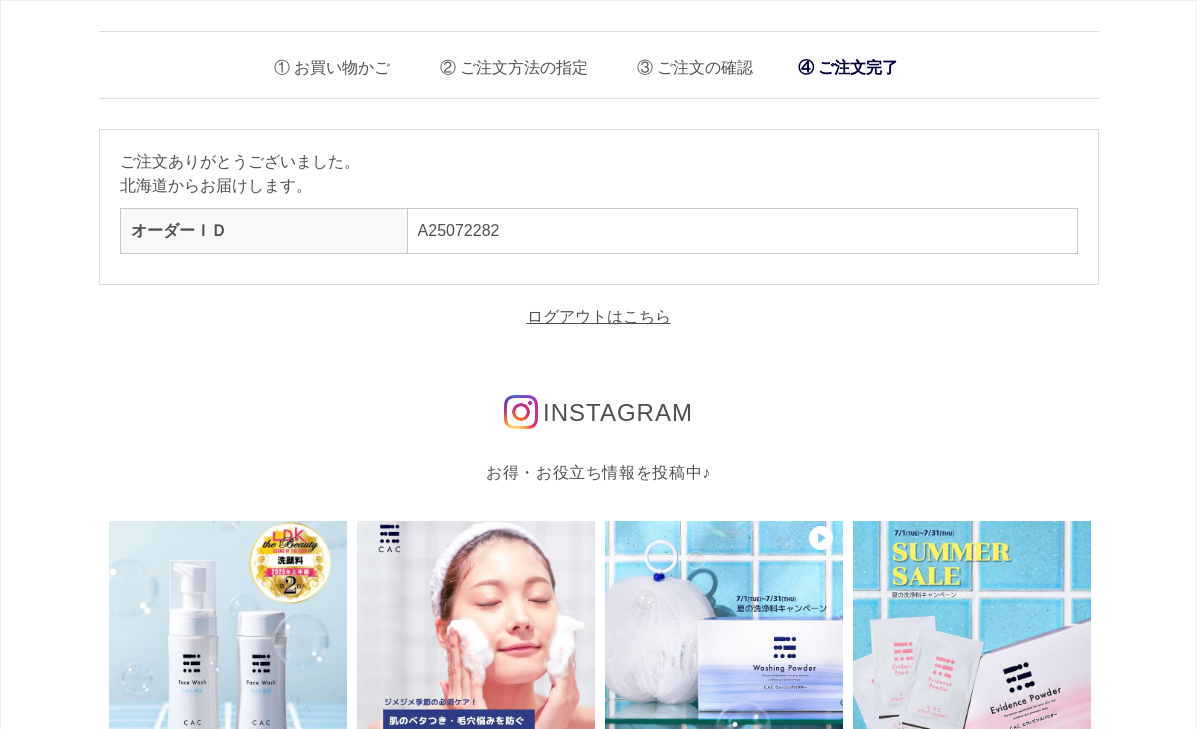 scroll, scrollTop: 0, scrollLeft: 0, axis: both 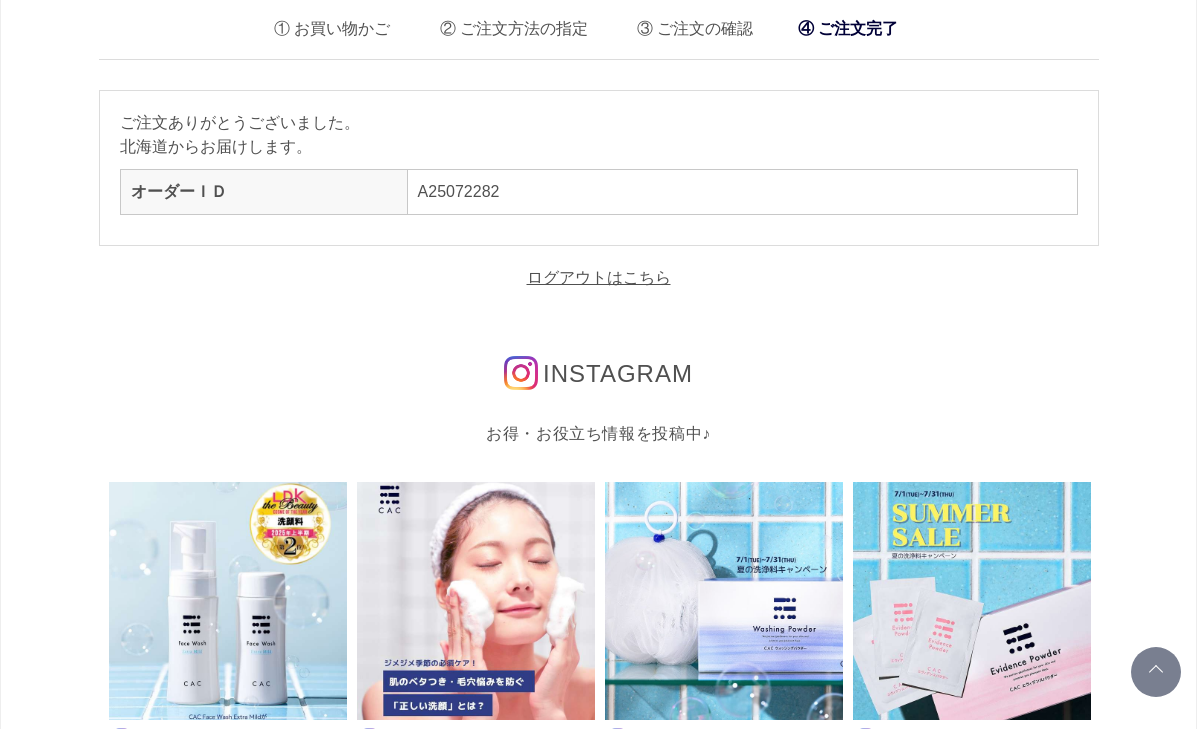 click at bounding box center [521, 373] 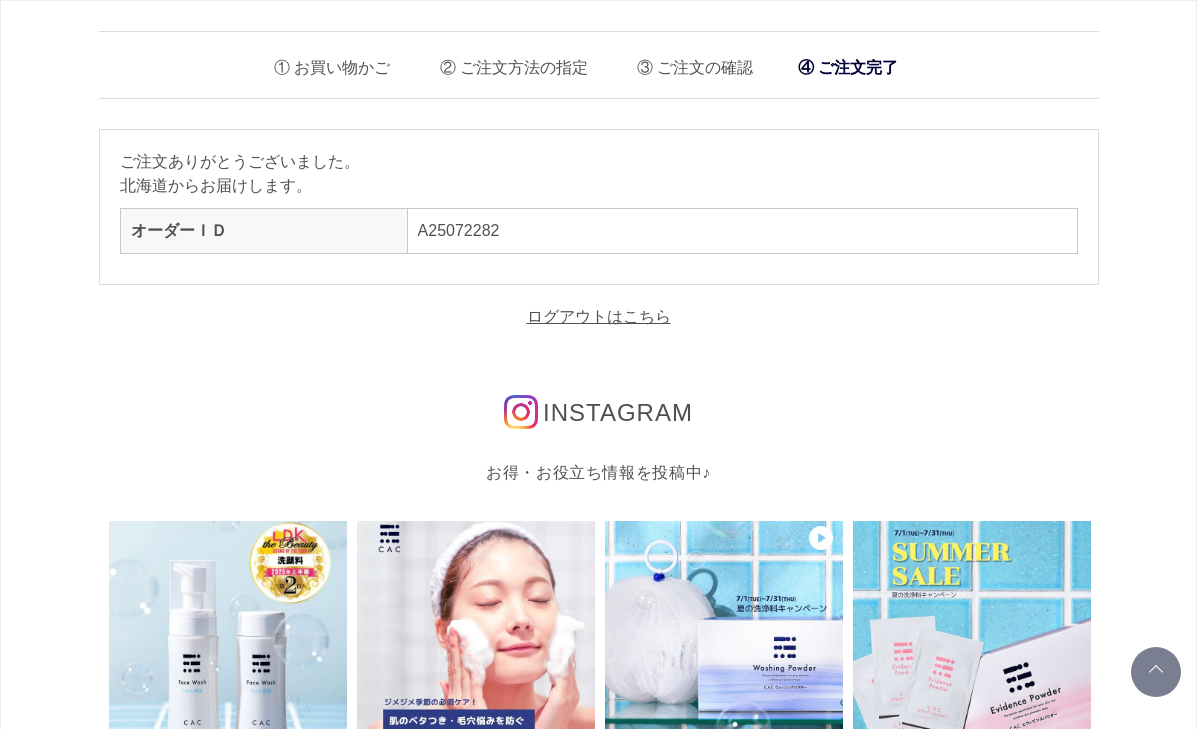 scroll, scrollTop: 0, scrollLeft: 0, axis: both 